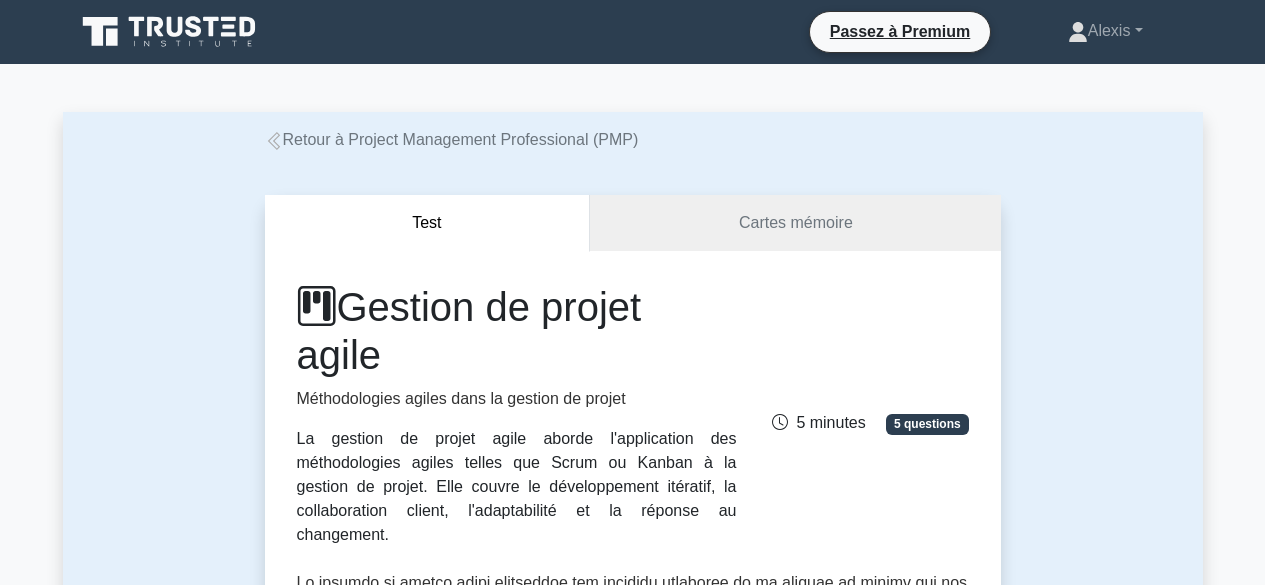 scroll, scrollTop: 985, scrollLeft: 0, axis: vertical 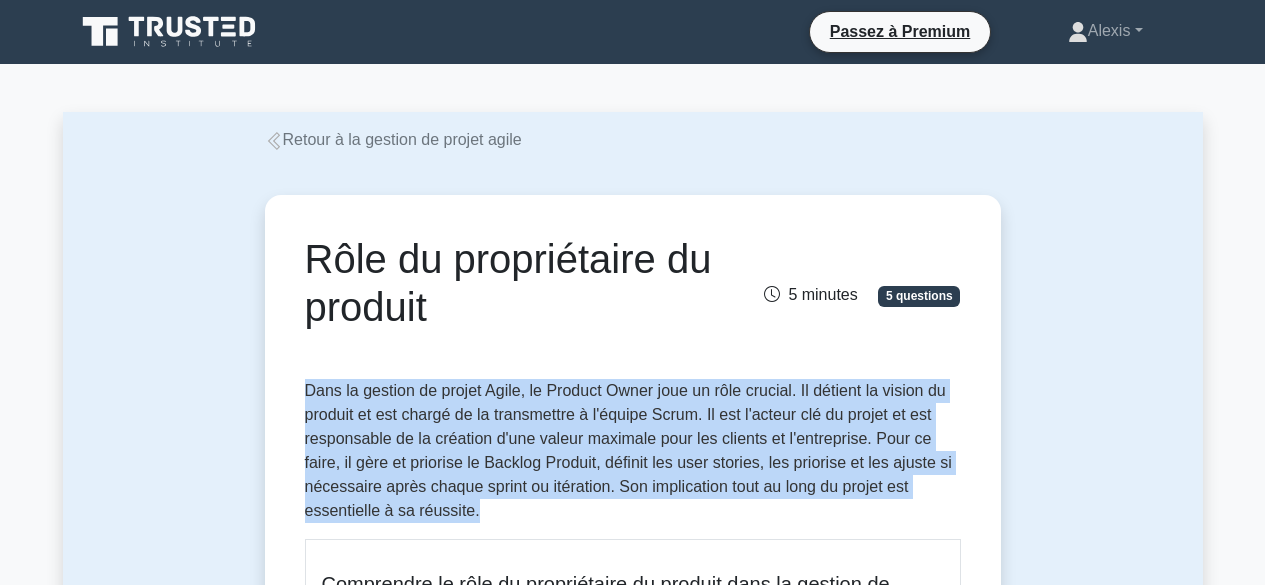 drag, startPoint x: 304, startPoint y: 398, endPoint x: 483, endPoint y: 504, distance: 208.03125 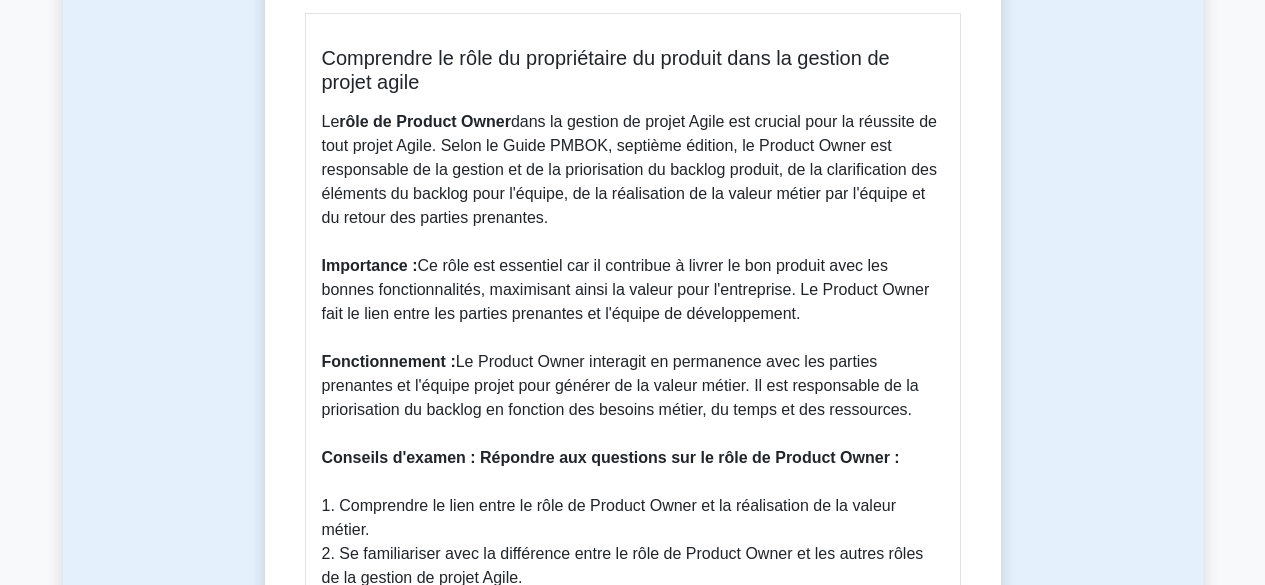 scroll, scrollTop: 569, scrollLeft: 0, axis: vertical 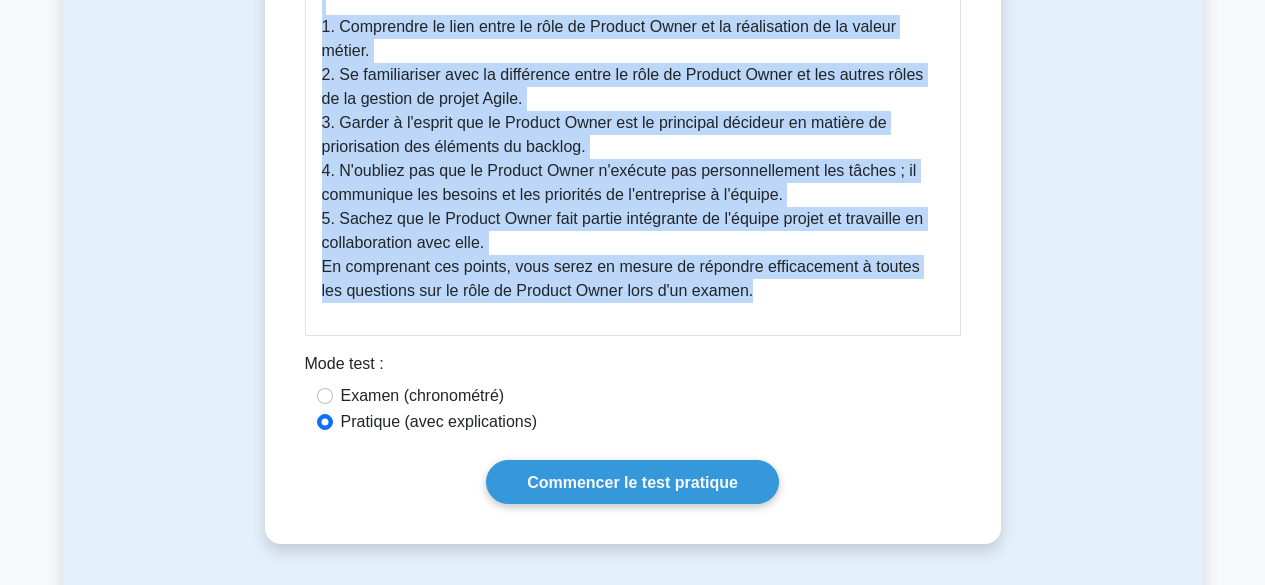 drag, startPoint x: 323, startPoint y: 12, endPoint x: 765, endPoint y: 304, distance: 529.74335 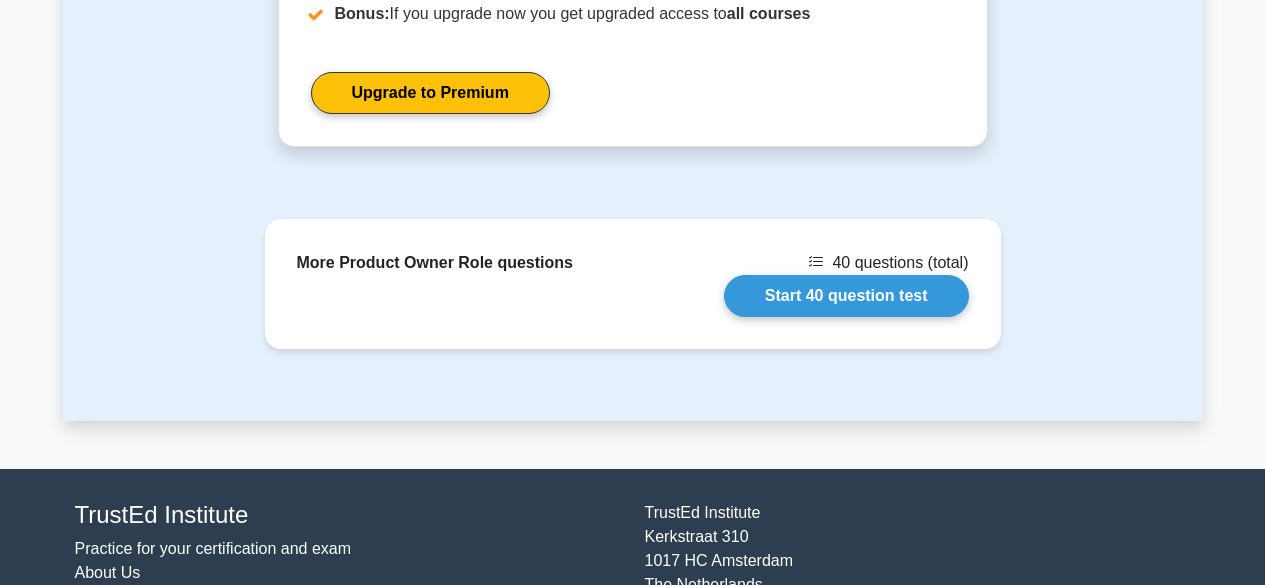 scroll, scrollTop: 1965, scrollLeft: 0, axis: vertical 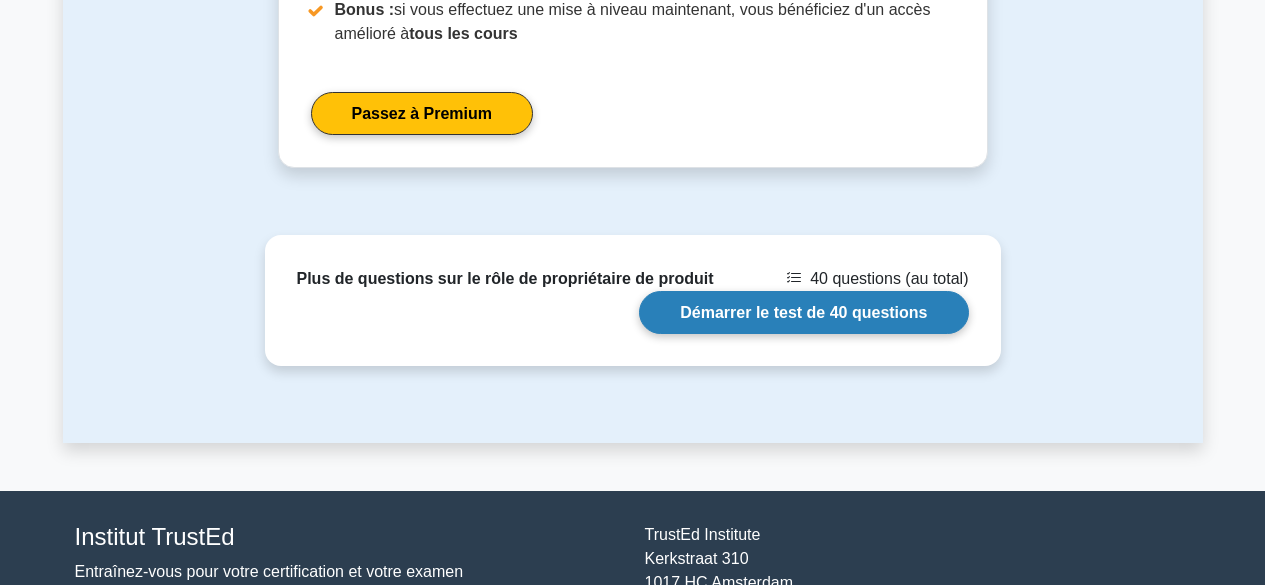 click on "Démarrer le test de 40 questions" at bounding box center [803, 312] 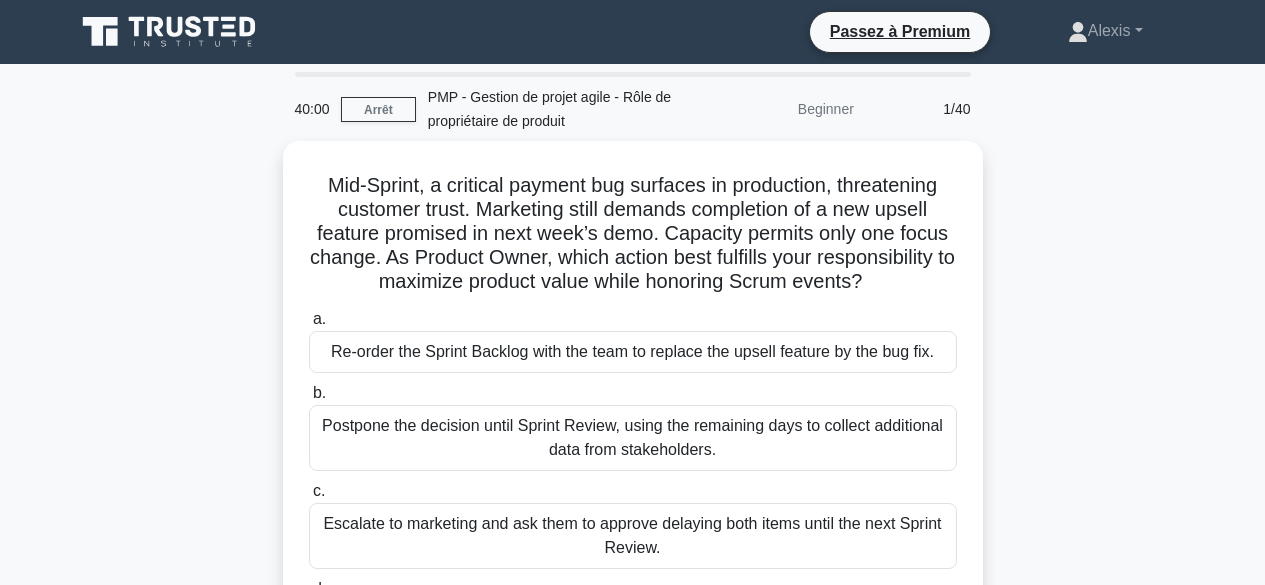 scroll, scrollTop: 0, scrollLeft: 0, axis: both 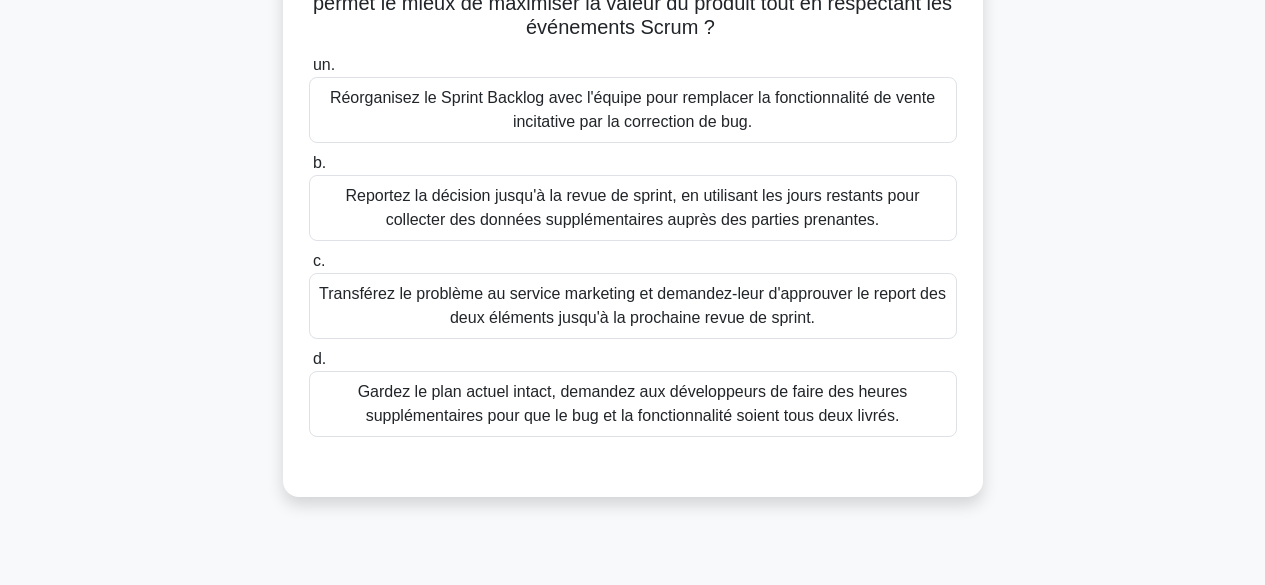 click on "Réorganisez le Sprint Backlog avec l'équipe pour remplacer la fonctionnalité de vente incitative par la correction de bug." at bounding box center [633, 110] 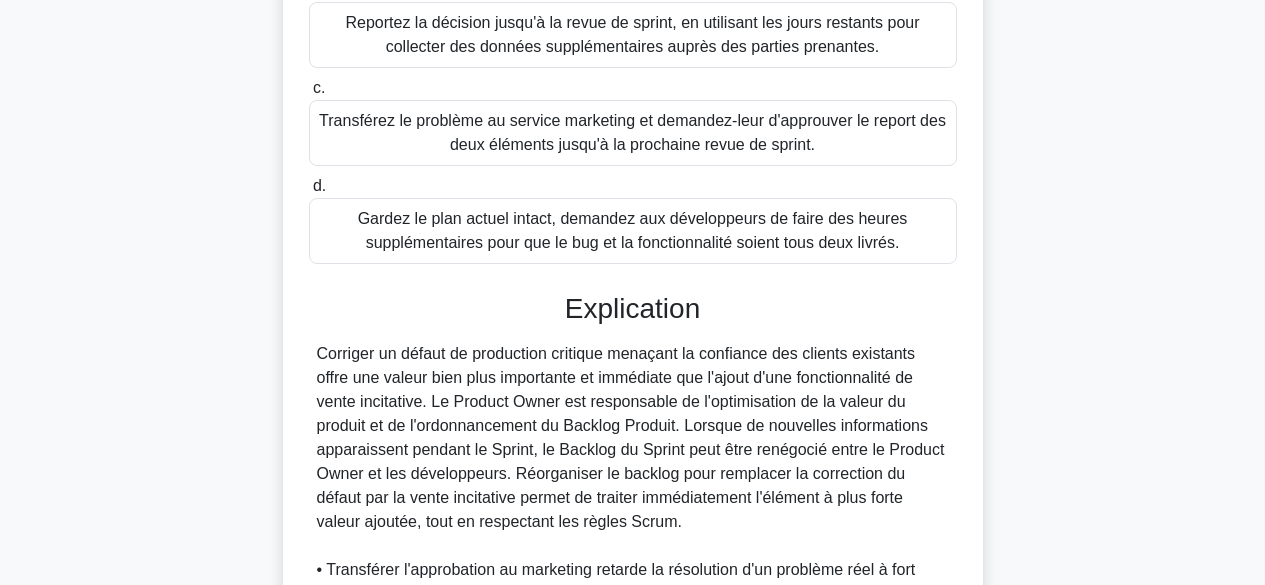 scroll, scrollTop: 796, scrollLeft: 0, axis: vertical 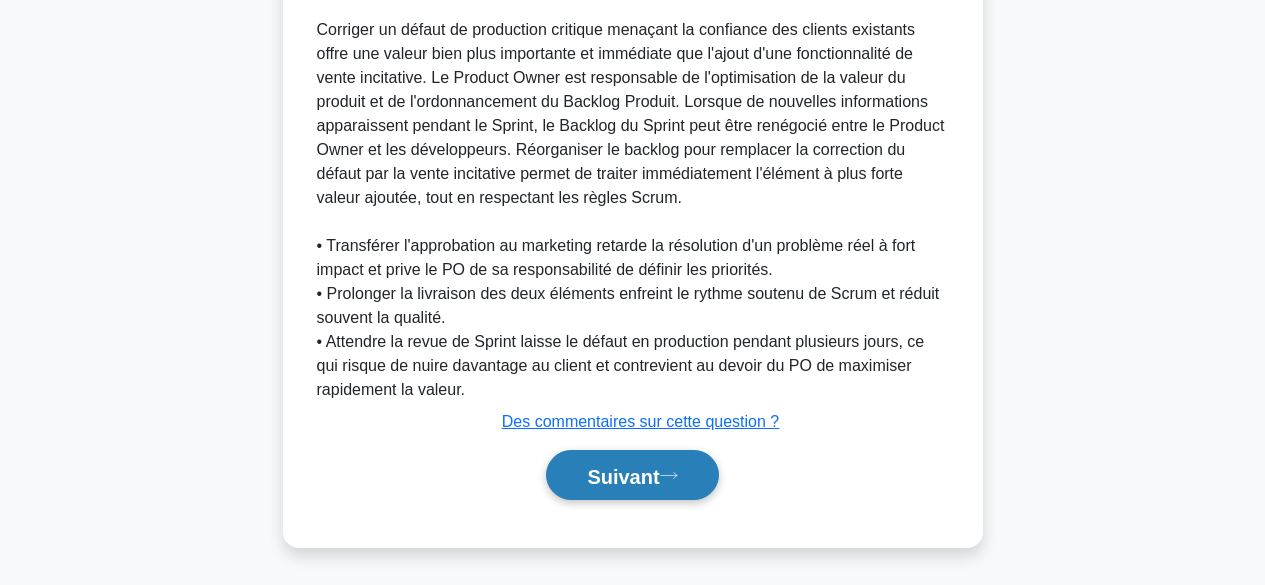 click on "Suivant" at bounding box center [623, 476] 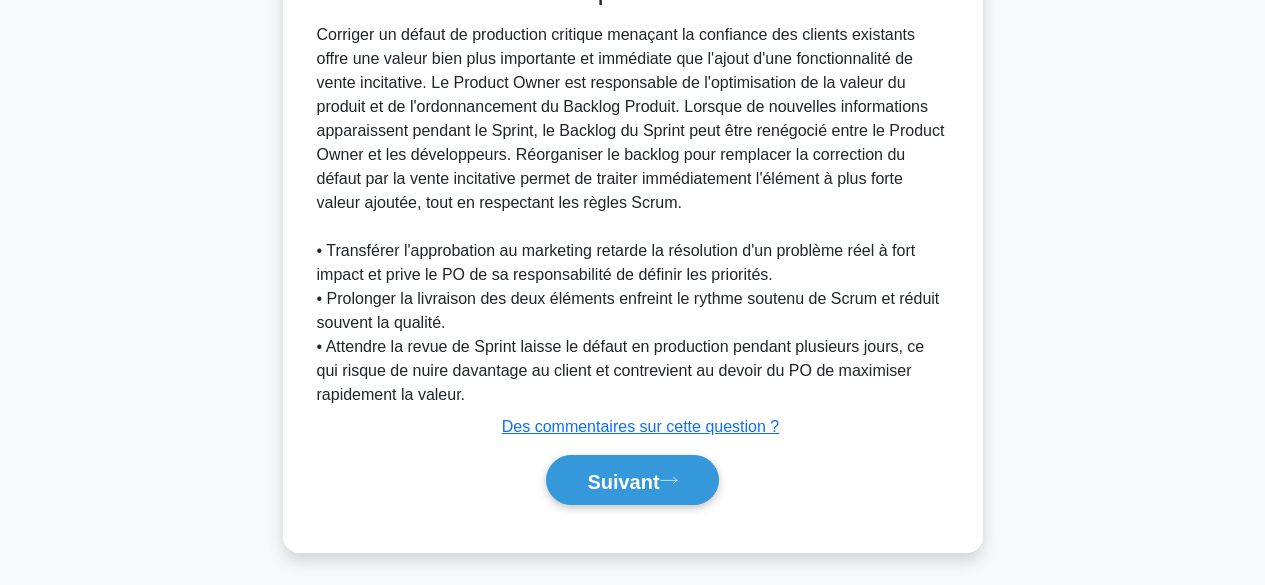 scroll, scrollTop: 495, scrollLeft: 0, axis: vertical 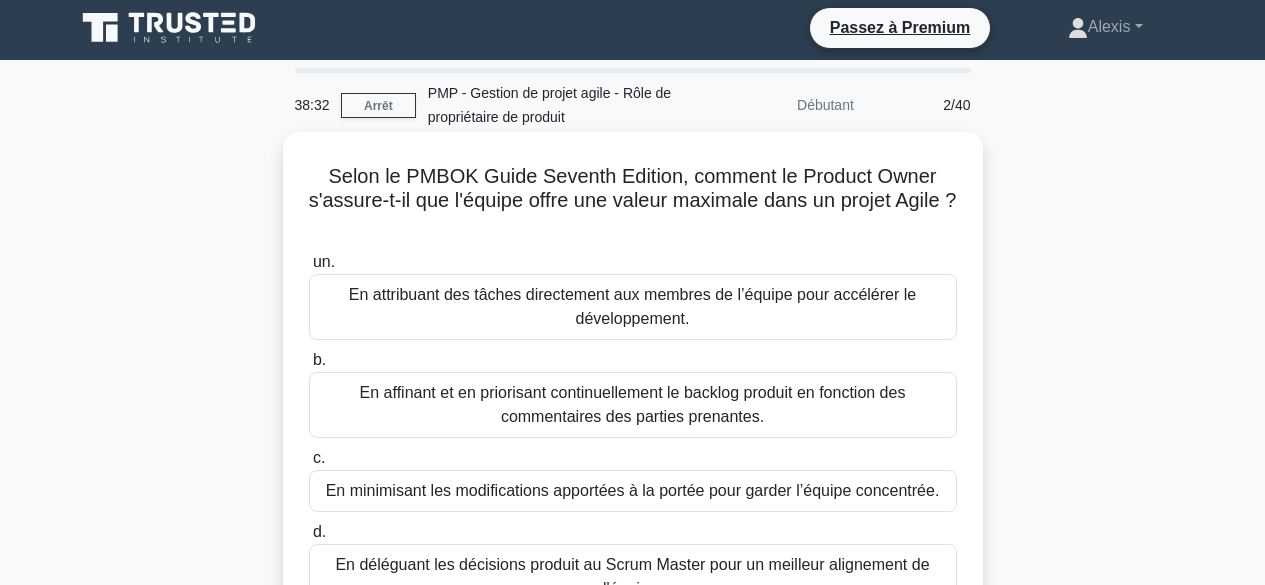 click on "En affinant et en priorisant continuellement le backlog produit en fonction des commentaires des parties prenantes." at bounding box center (633, 405) 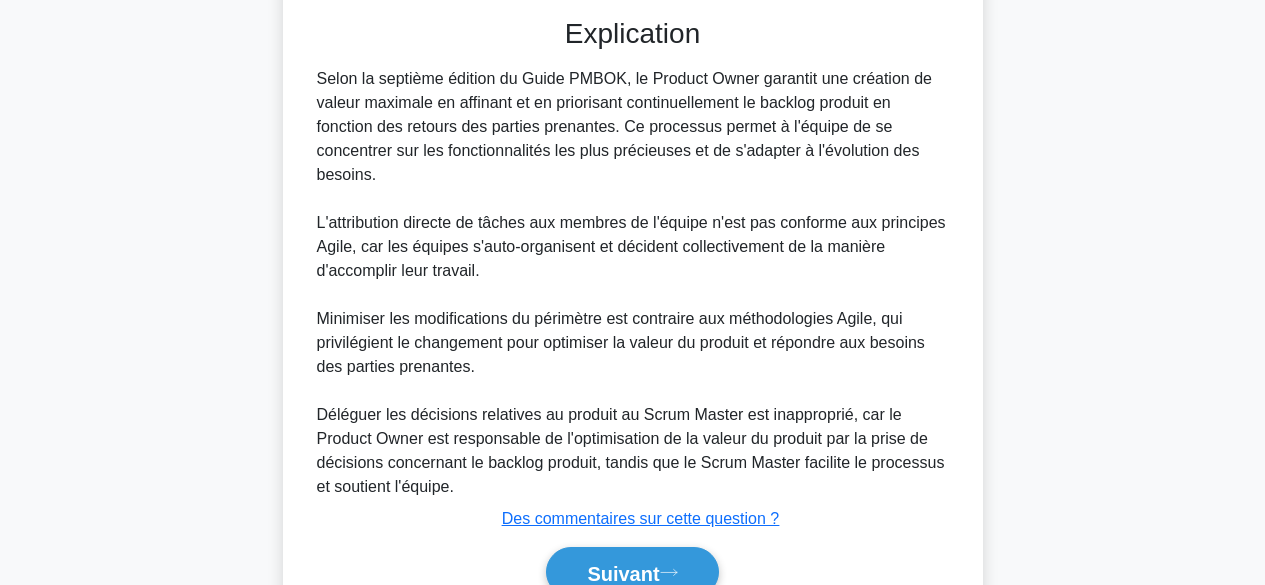 scroll, scrollTop: 724, scrollLeft: 0, axis: vertical 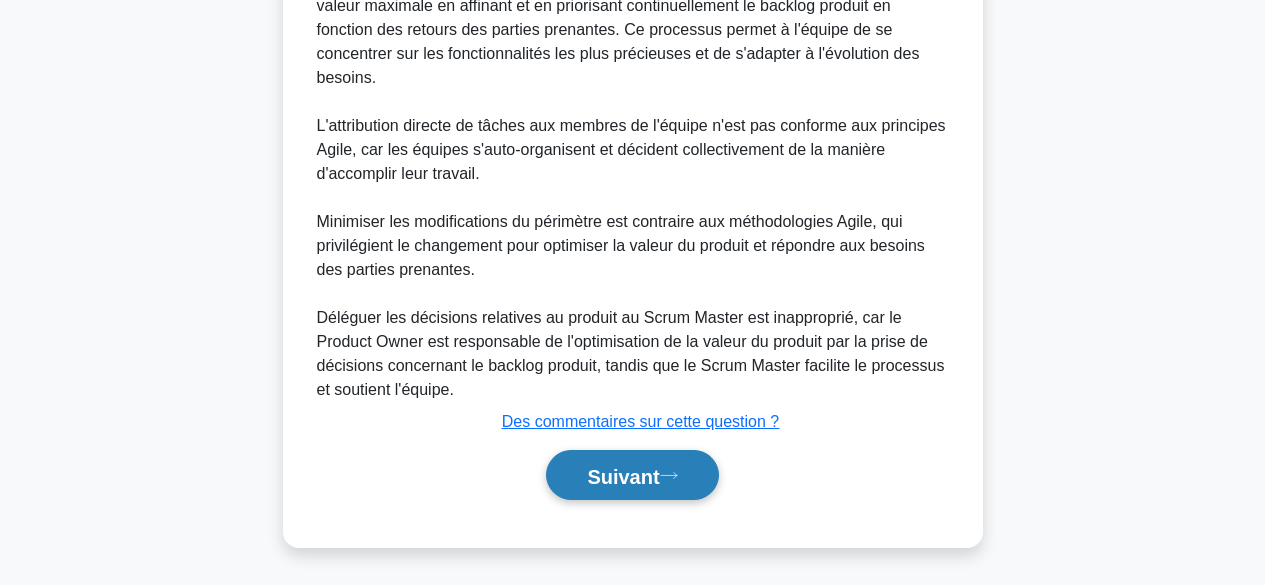 click on "Suivant" at bounding box center (623, 476) 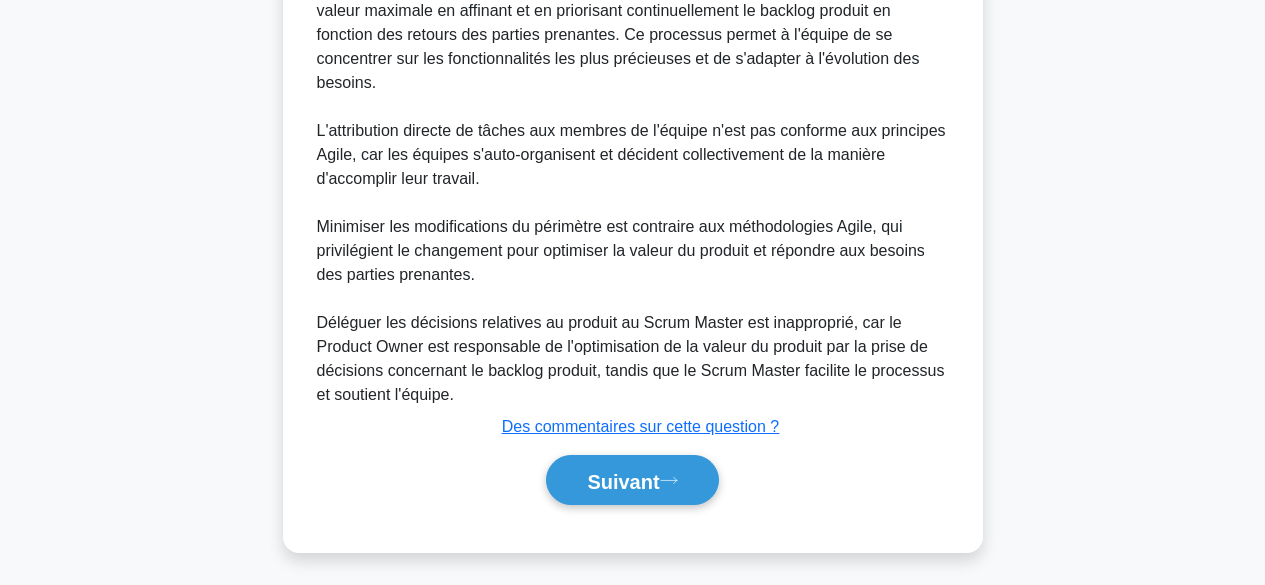 scroll, scrollTop: 495, scrollLeft: 0, axis: vertical 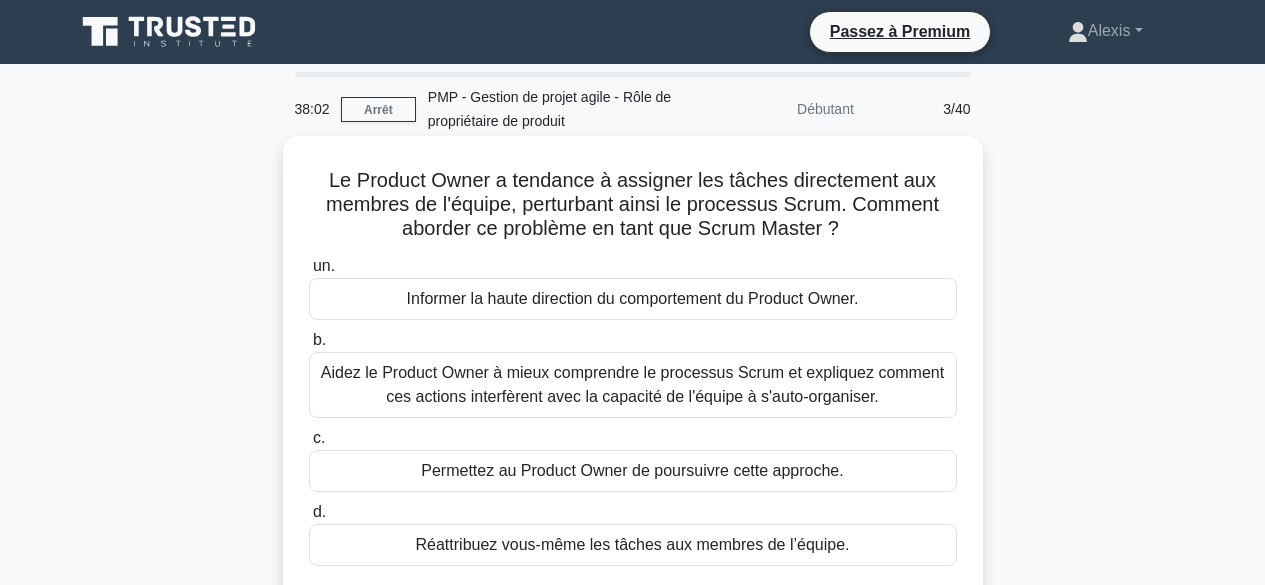 click on "Aidez le Product Owner à mieux comprendre le processus Scrum et expliquez comment ces actions interfèrent avec la capacité de l'équipe à s'auto-organiser." at bounding box center (632, 384) 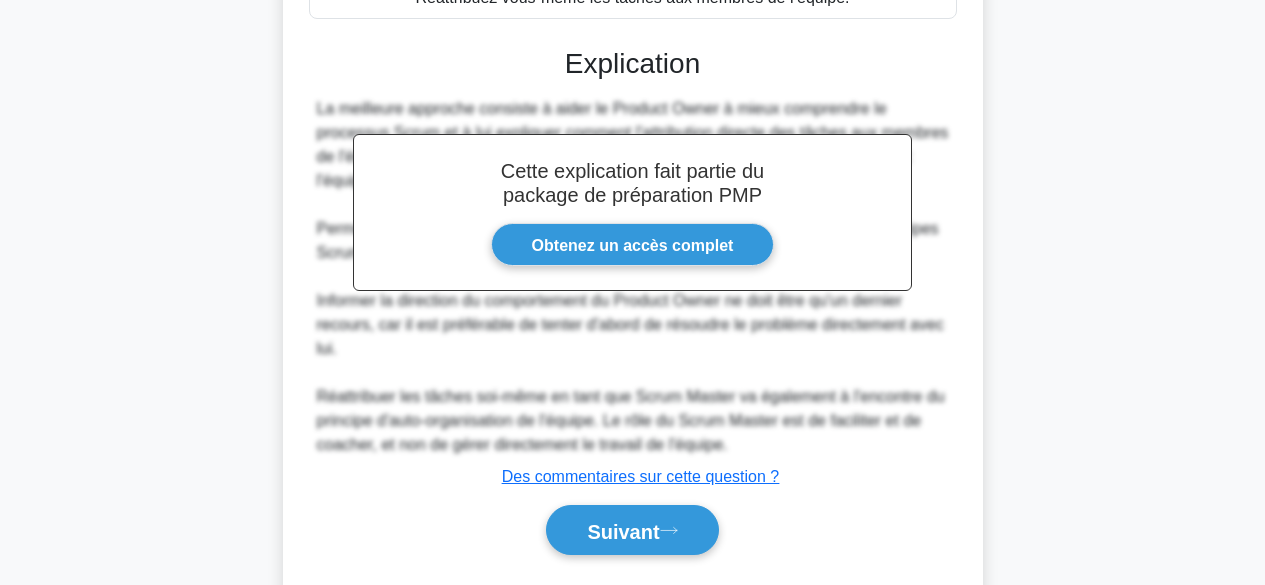 scroll, scrollTop: 576, scrollLeft: 0, axis: vertical 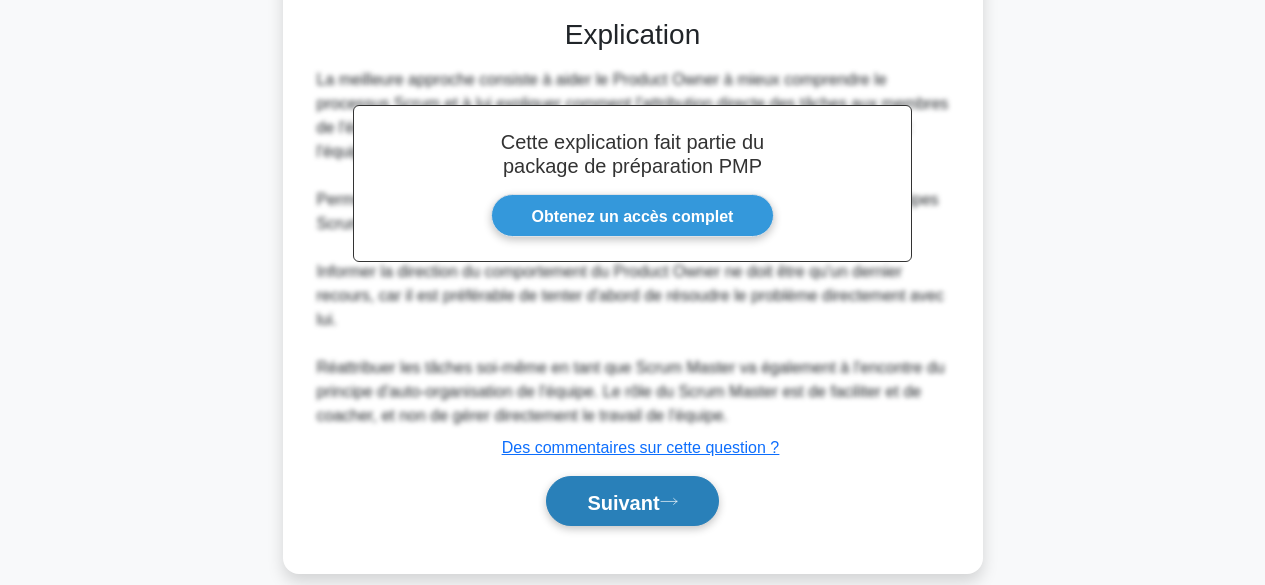 click on "Suivant" at bounding box center (623, 502) 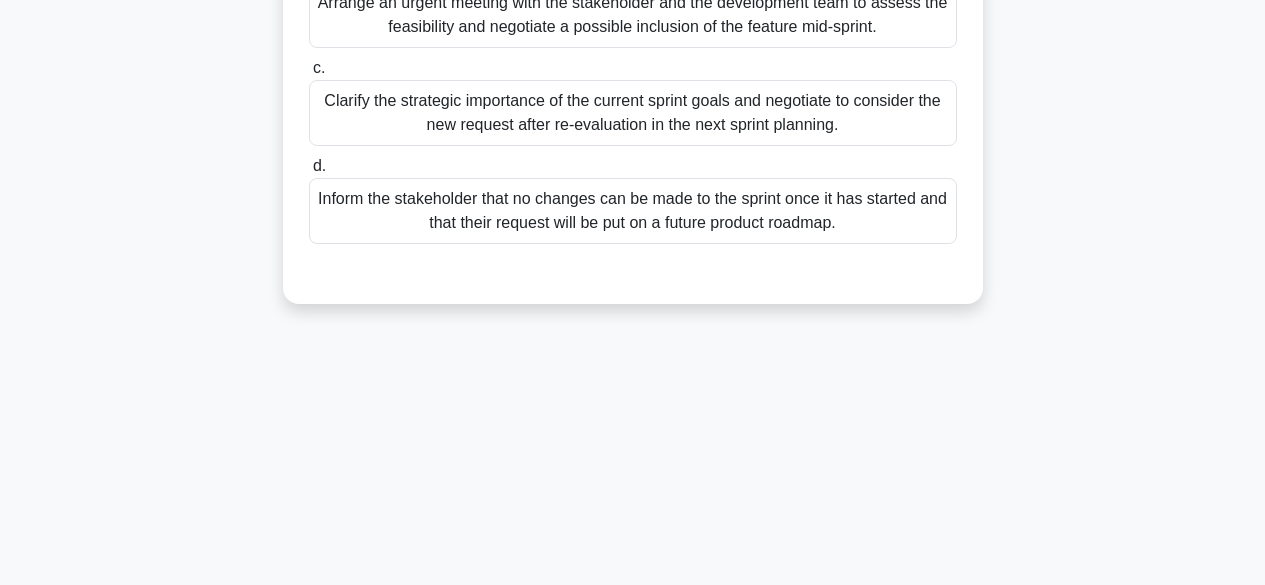 scroll, scrollTop: 495, scrollLeft: 0, axis: vertical 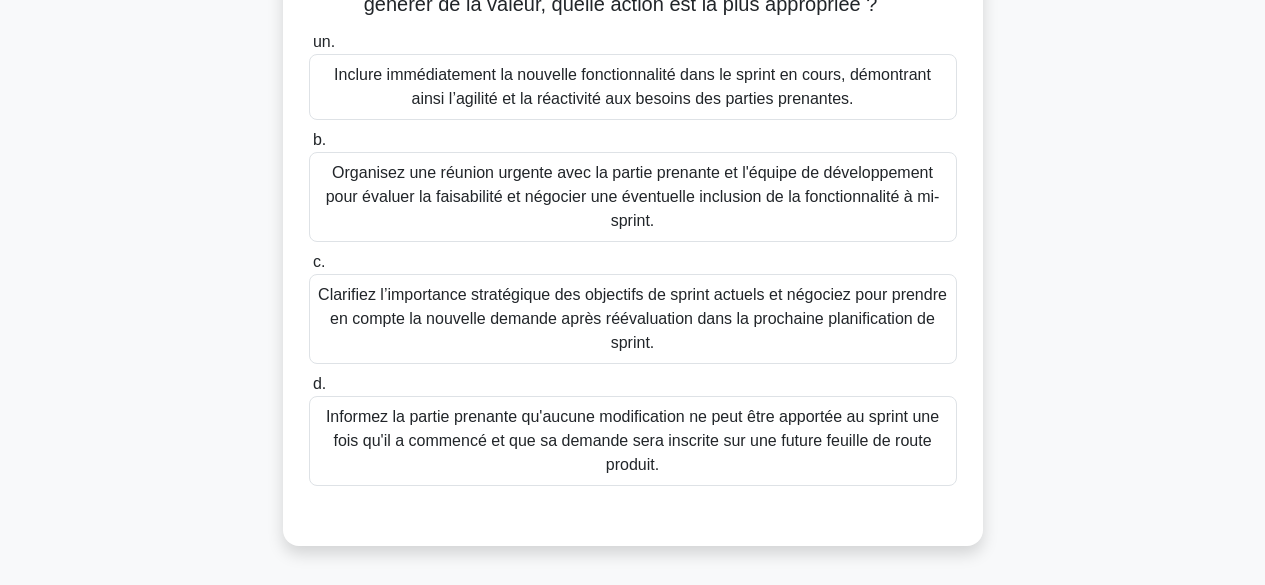 click on "Organisez une réunion urgente avec la partie prenante et l'équipe de développement pour évaluer la faisabilité et négocier une éventuelle inclusion de la fonctionnalité à mi-sprint." at bounding box center [633, 196] 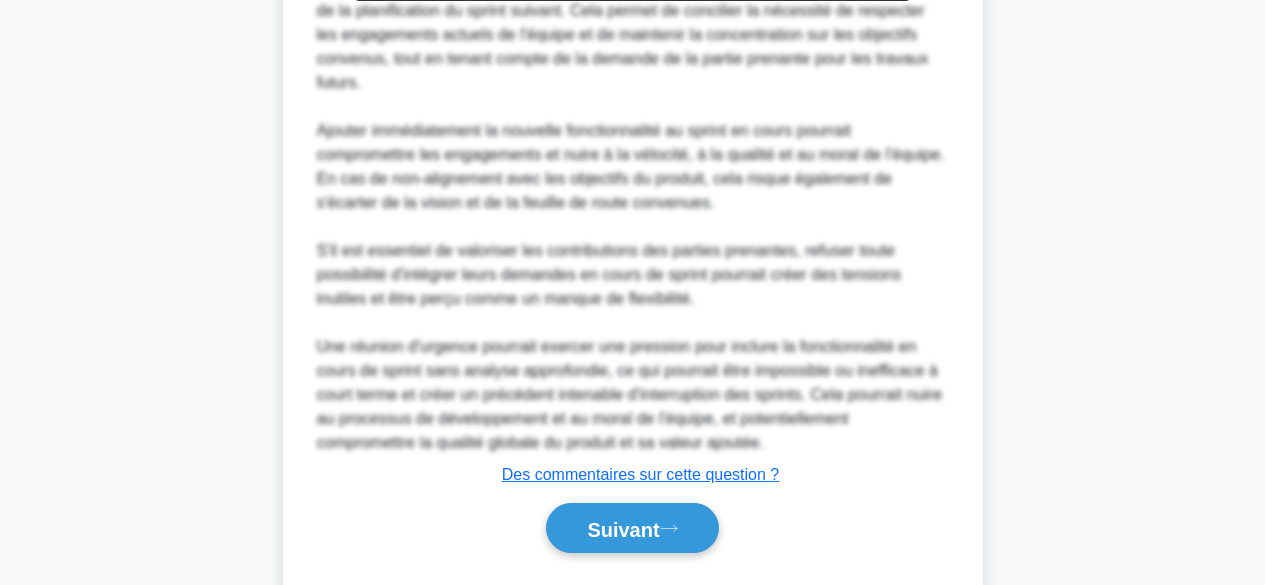 scroll, scrollTop: 1134, scrollLeft: 0, axis: vertical 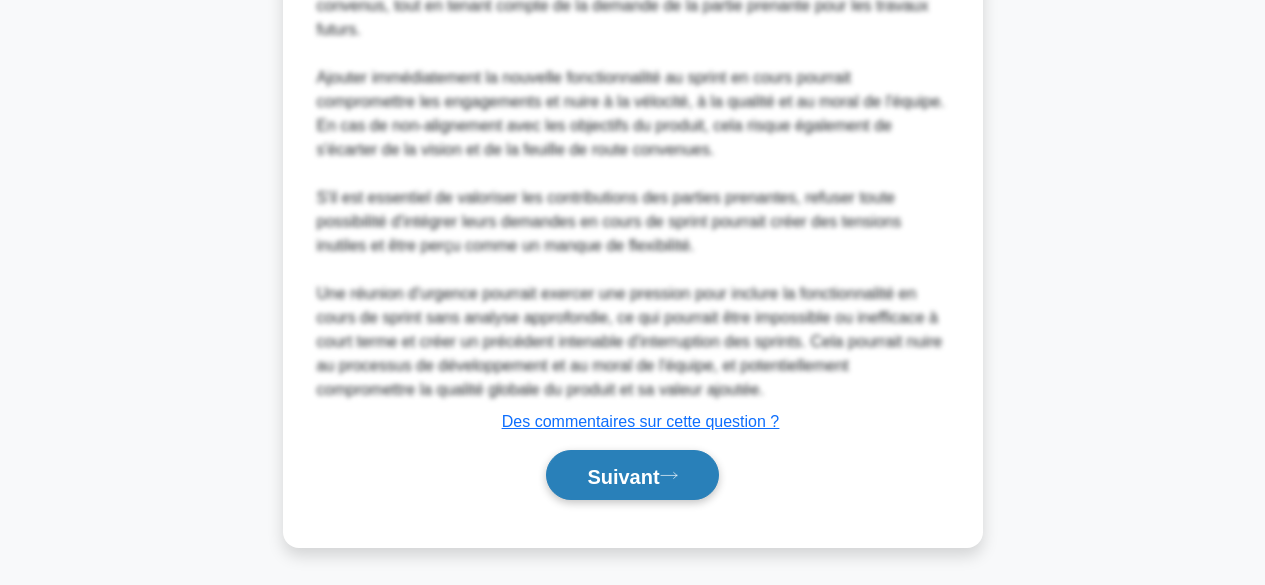 click on "Suivant" at bounding box center (623, 476) 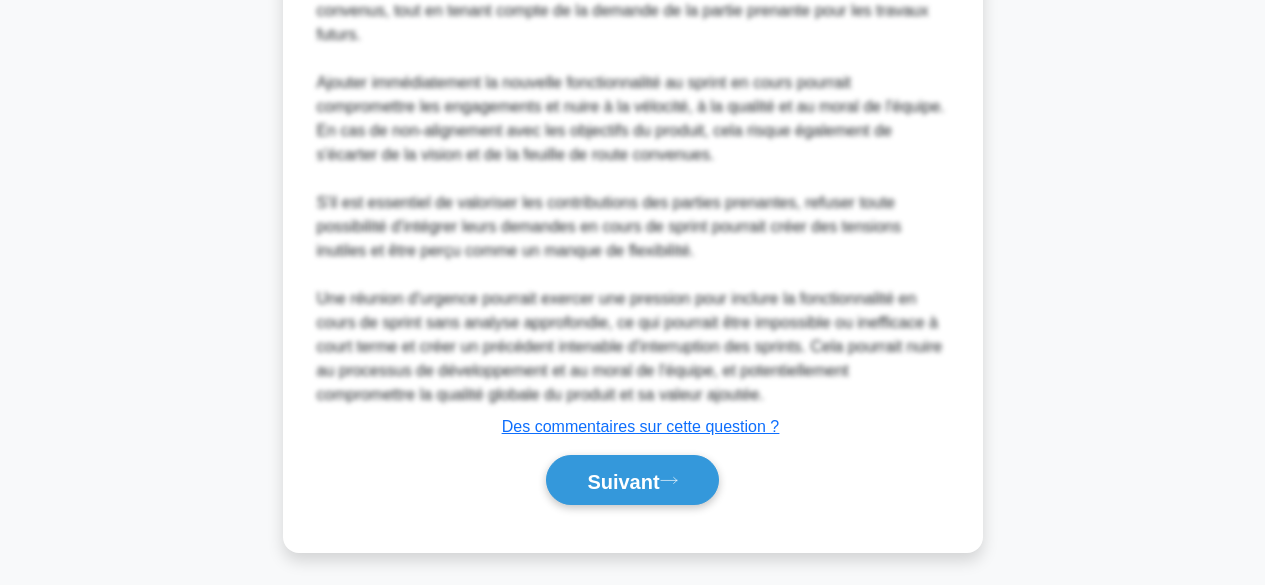 scroll, scrollTop: 495, scrollLeft: 0, axis: vertical 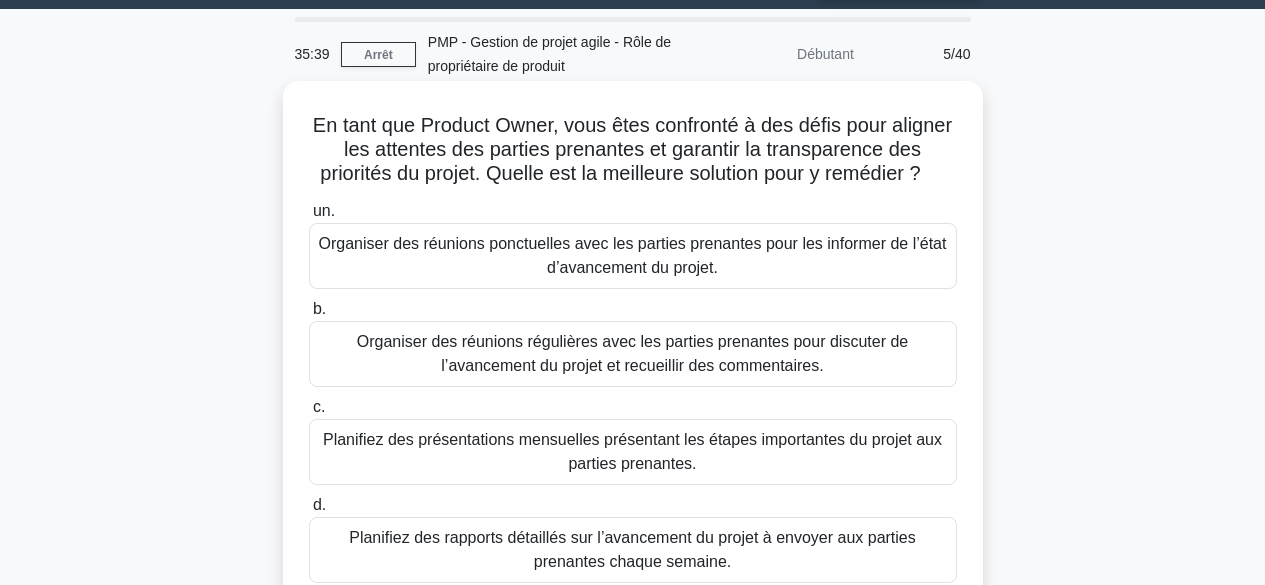 click on "Organiser des réunions régulières avec les parties prenantes pour discuter de l’avancement du projet et recueillir des commentaires." at bounding box center [632, 353] 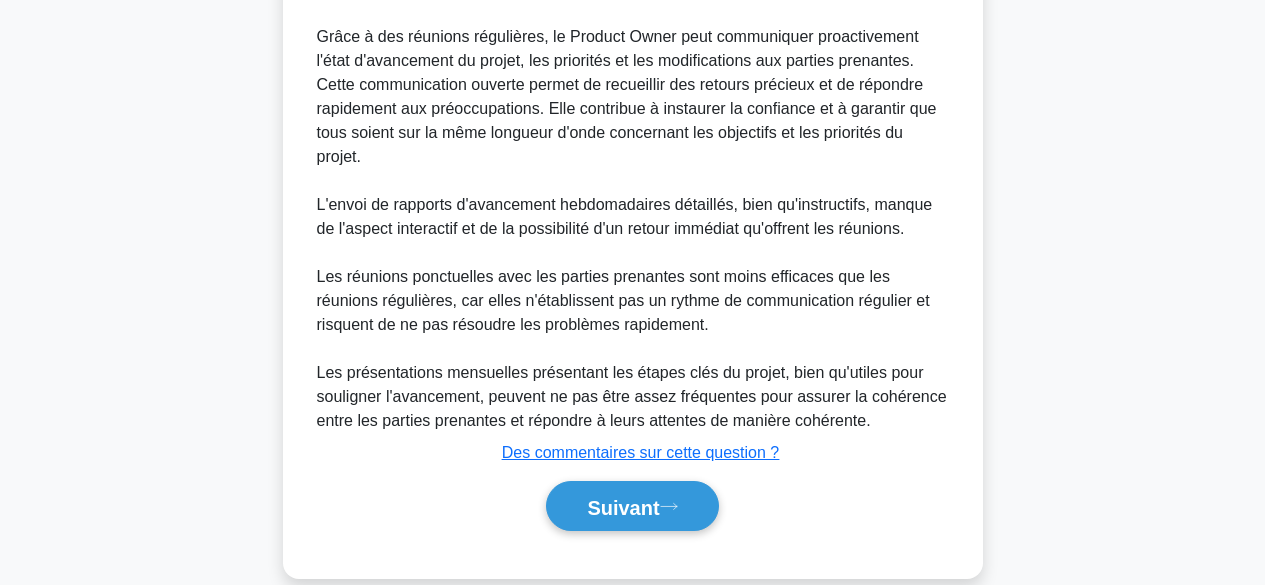 scroll, scrollTop: 834, scrollLeft: 0, axis: vertical 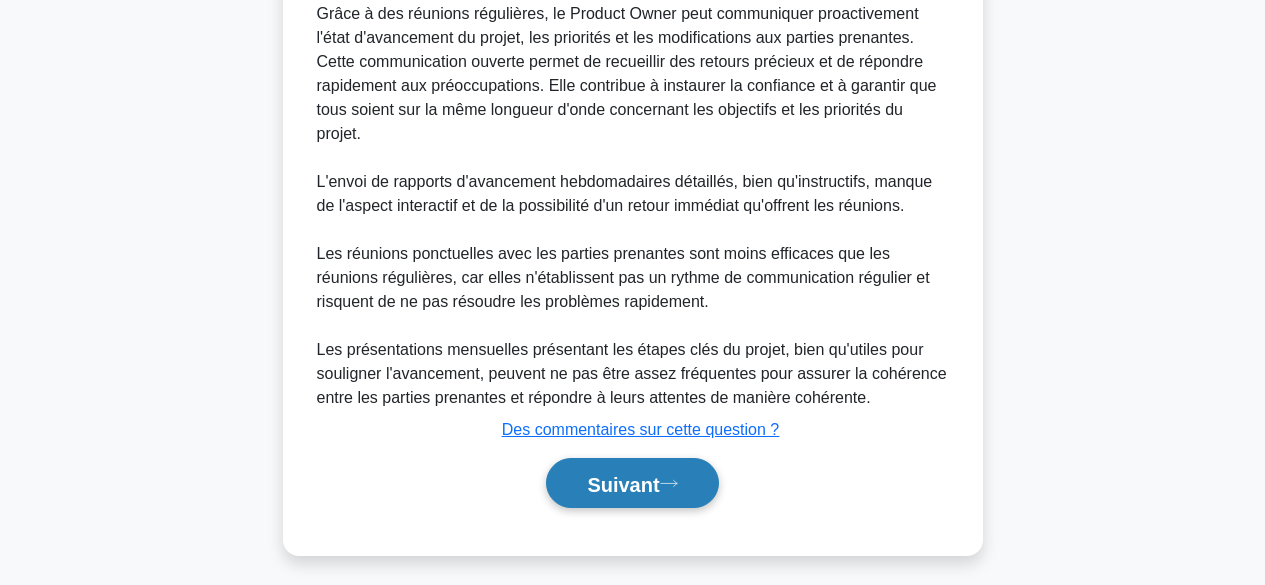 click on "Suivant" at bounding box center [623, 484] 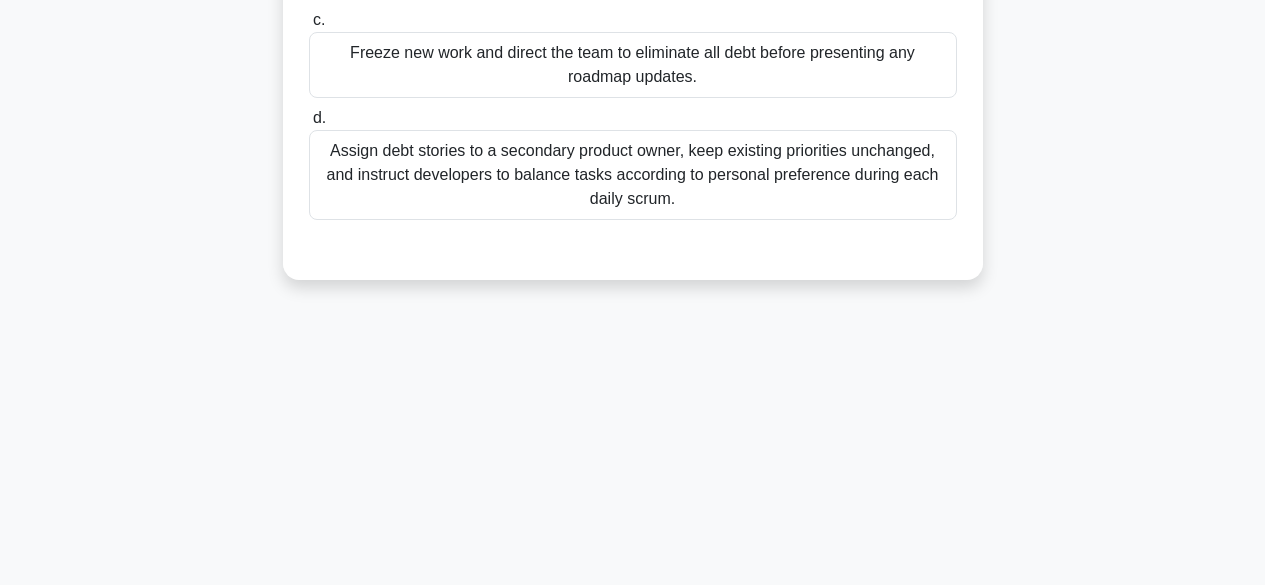 scroll, scrollTop: 495, scrollLeft: 0, axis: vertical 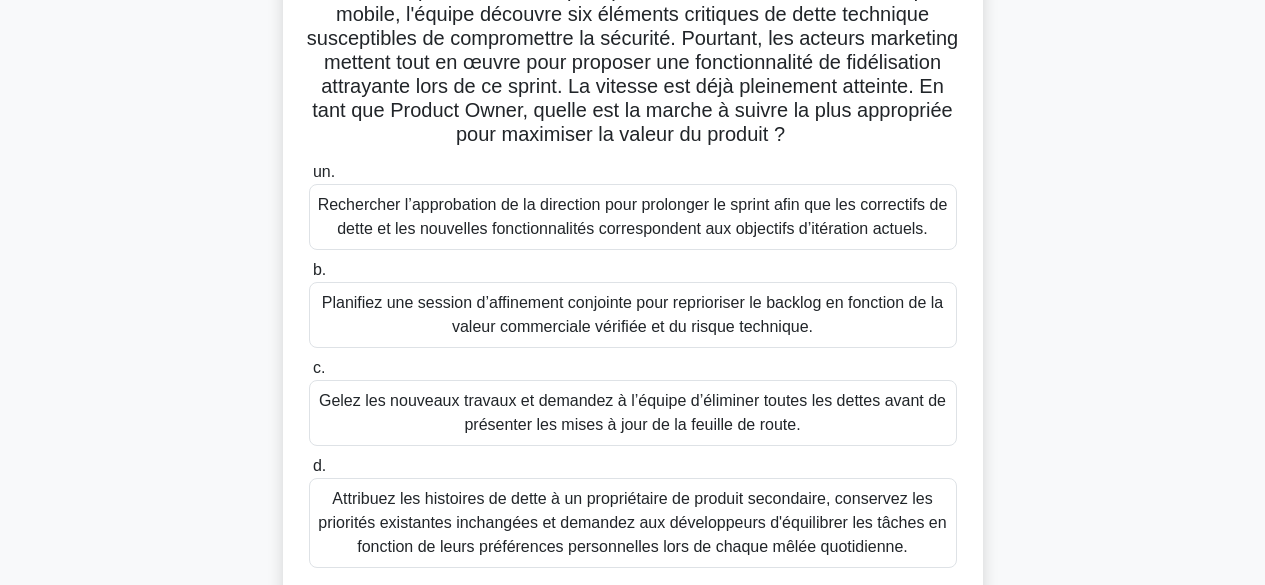 click on "Planifiez une session d’affinement conjointe pour reprioriser le backlog en fonction de la valeur commerciale vérifiée et du risque technique." at bounding box center (632, 314) 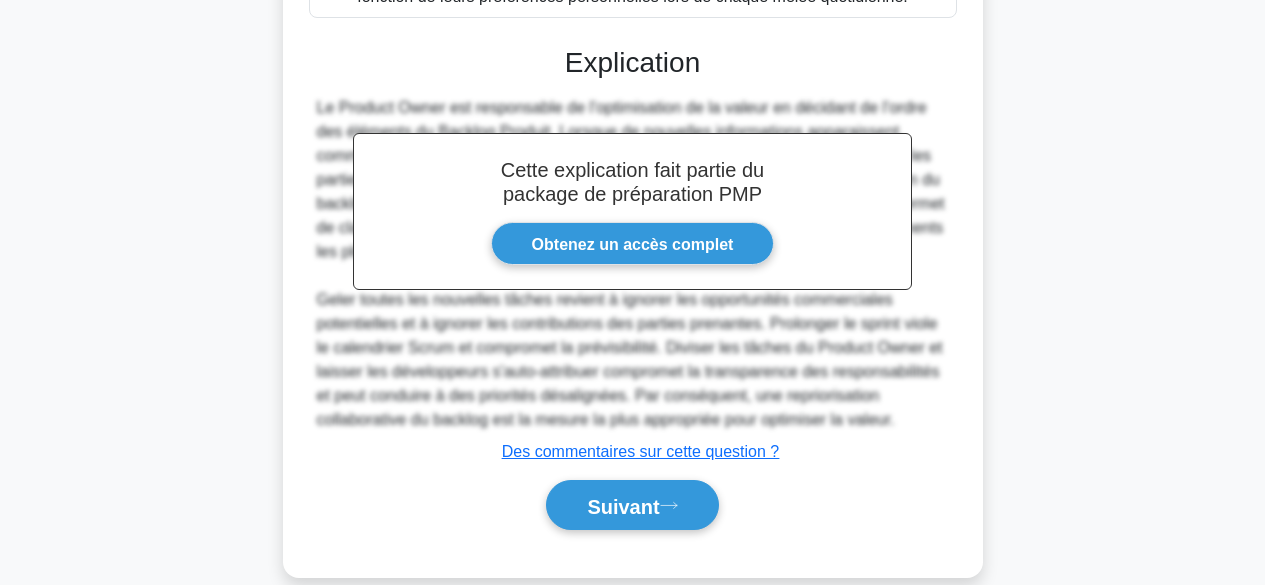 scroll, scrollTop: 772, scrollLeft: 0, axis: vertical 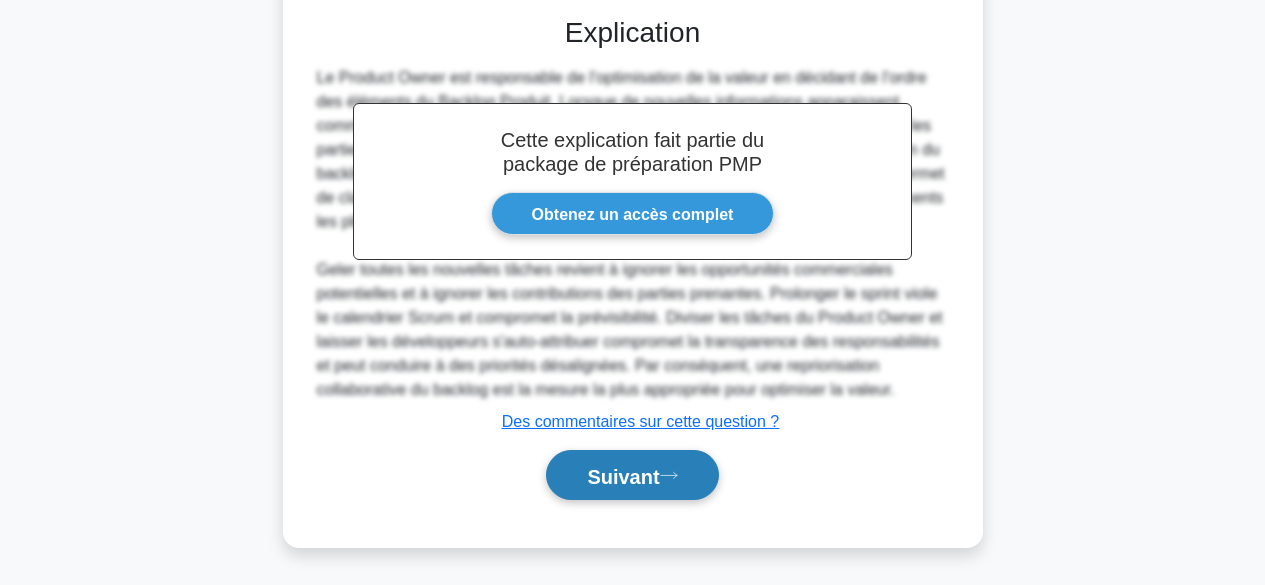 click on "Suivant" at bounding box center (632, 475) 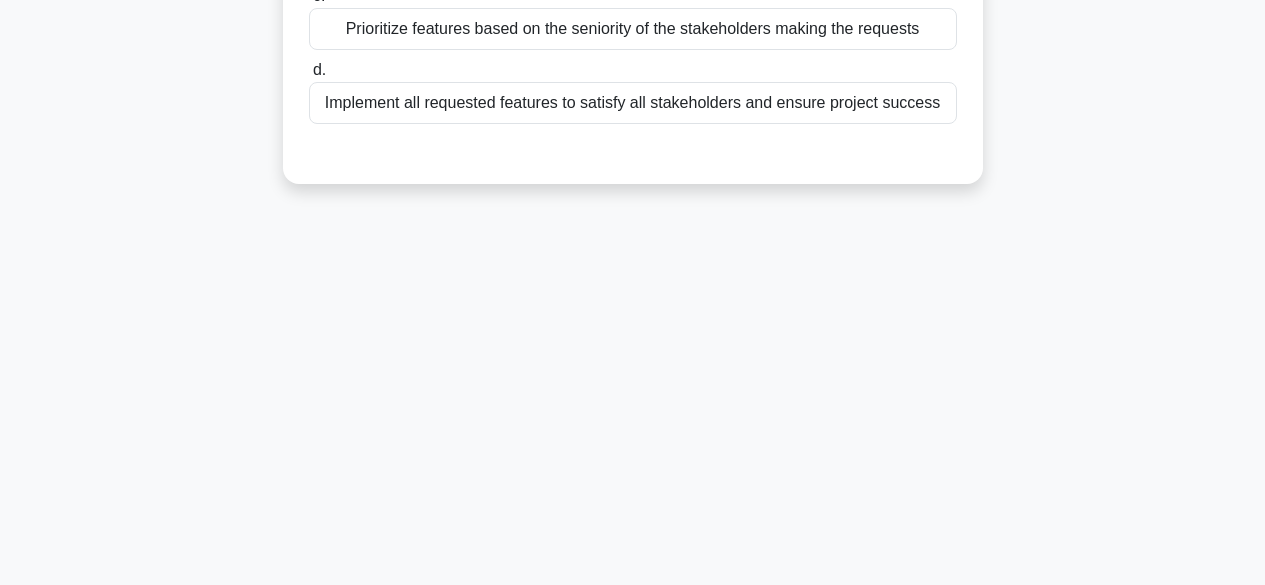 scroll, scrollTop: 495, scrollLeft: 0, axis: vertical 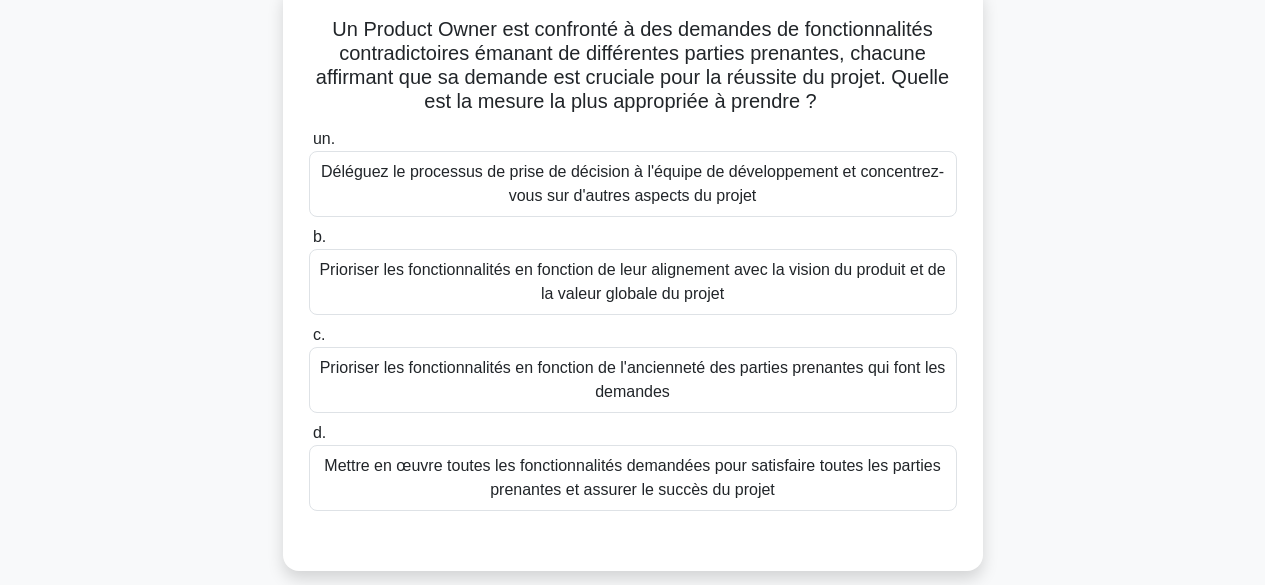 click on "Prioriser les fonctionnalités en fonction de leur alignement avec la vision du produit et de la valeur globale du projet" at bounding box center (632, 281) 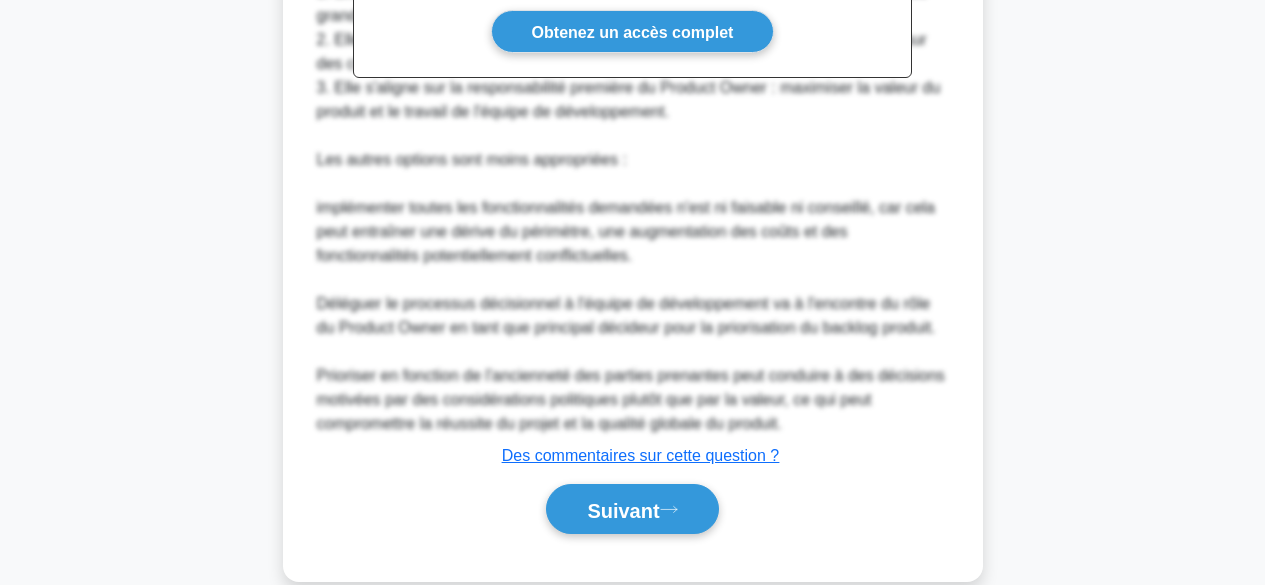 scroll, scrollTop: 892, scrollLeft: 0, axis: vertical 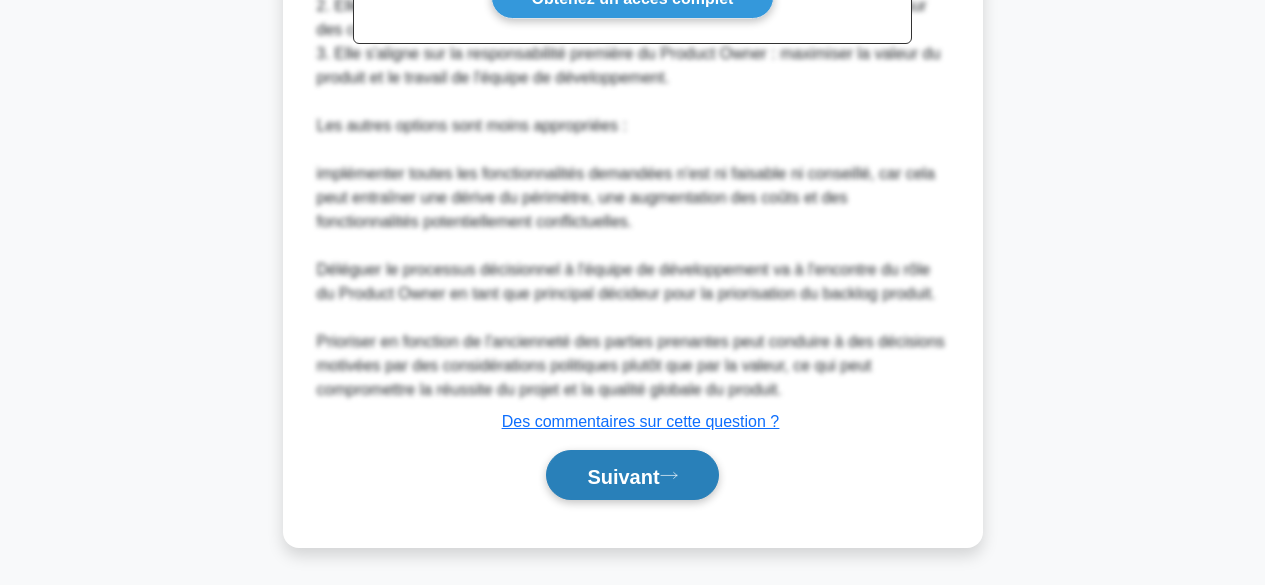 click on "Suivant" at bounding box center [632, 475] 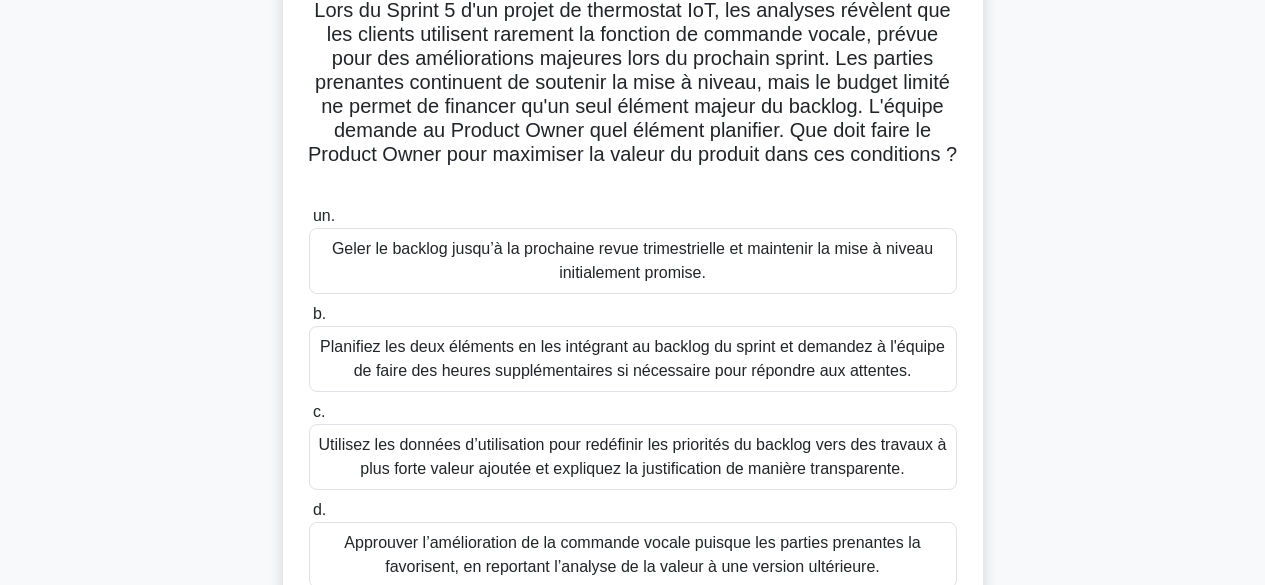 scroll, scrollTop: 0, scrollLeft: 0, axis: both 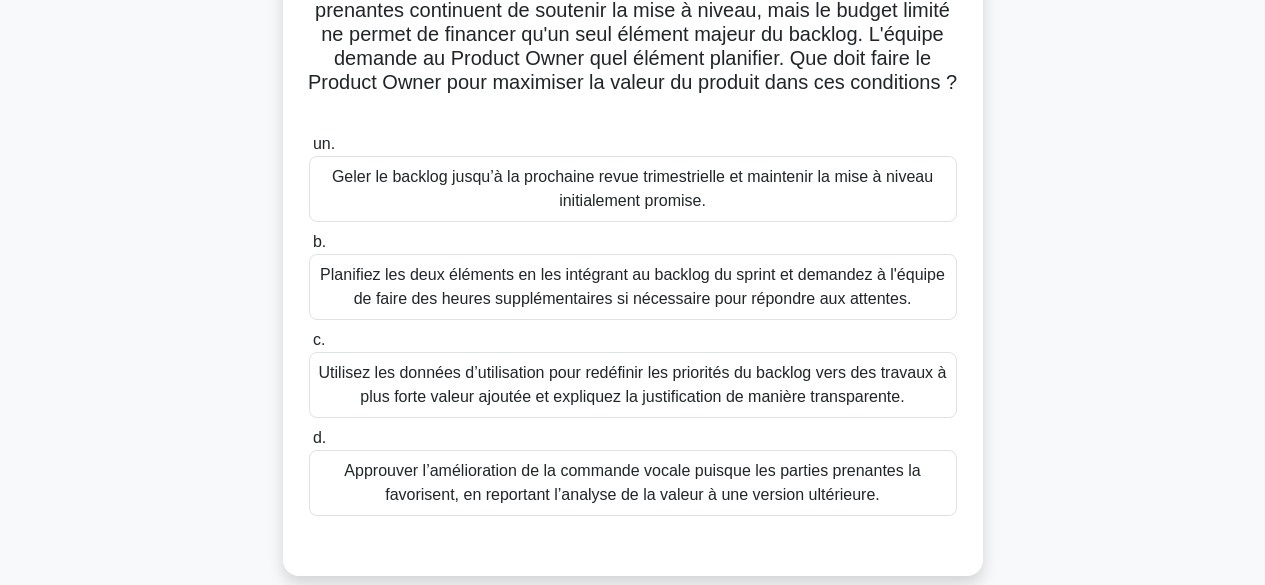 click on "Utilisez les données d’utilisation pour redéfinir les priorités du backlog vers des travaux à plus forte valeur ajoutée et expliquez la justification de manière transparente." at bounding box center (633, 384) 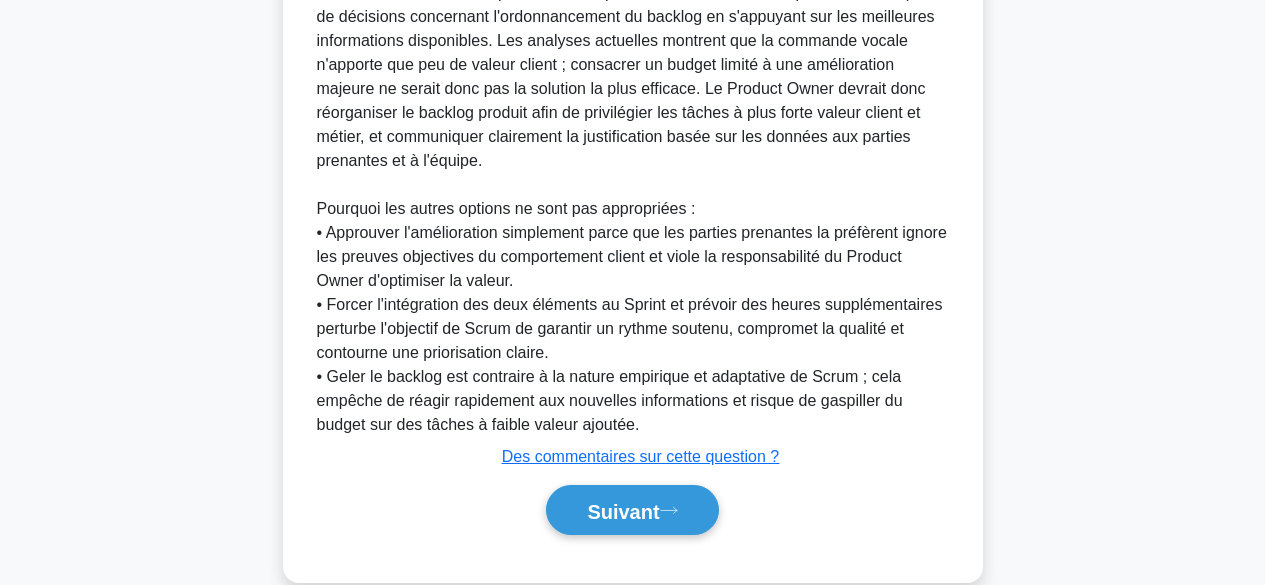 scroll, scrollTop: 916, scrollLeft: 0, axis: vertical 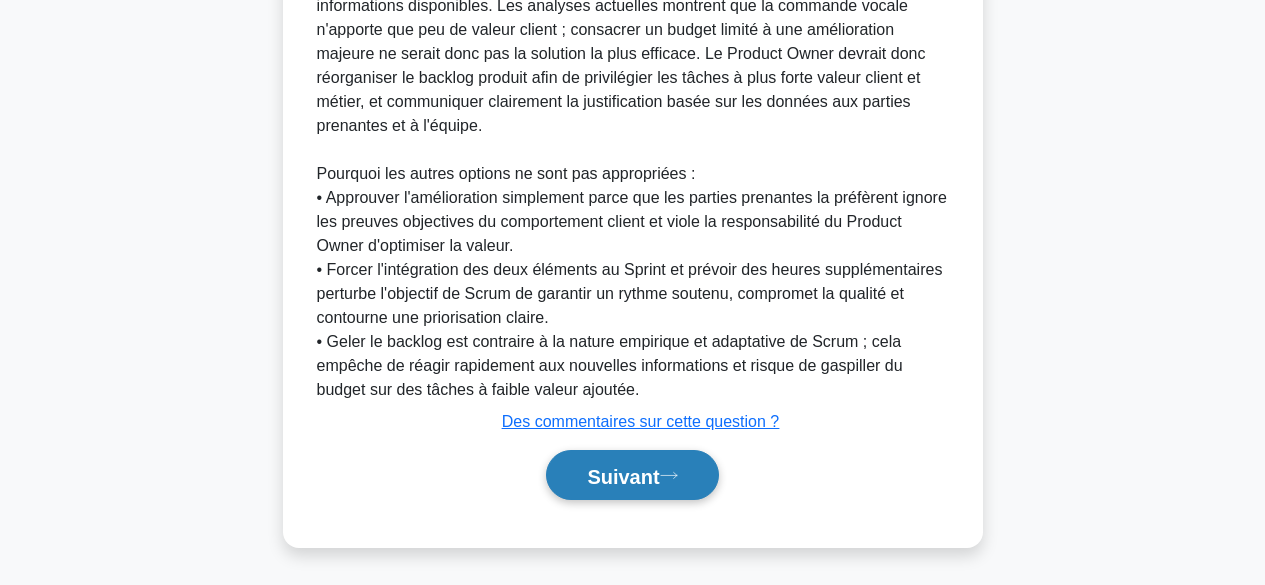 click on "Suivant" at bounding box center (623, 476) 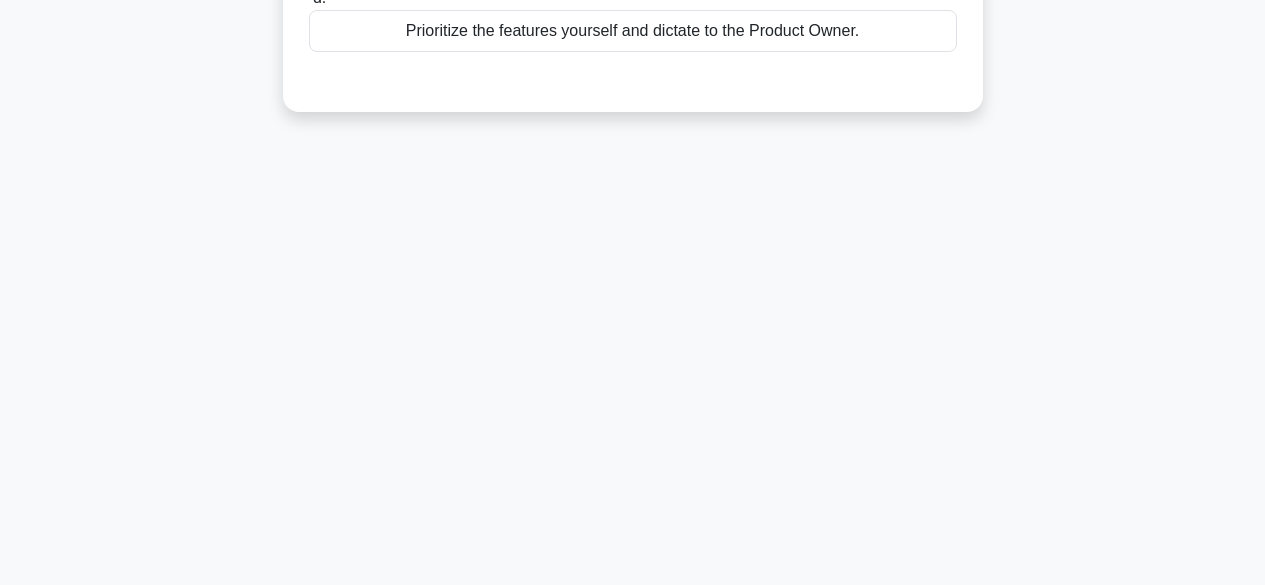 scroll, scrollTop: 495, scrollLeft: 0, axis: vertical 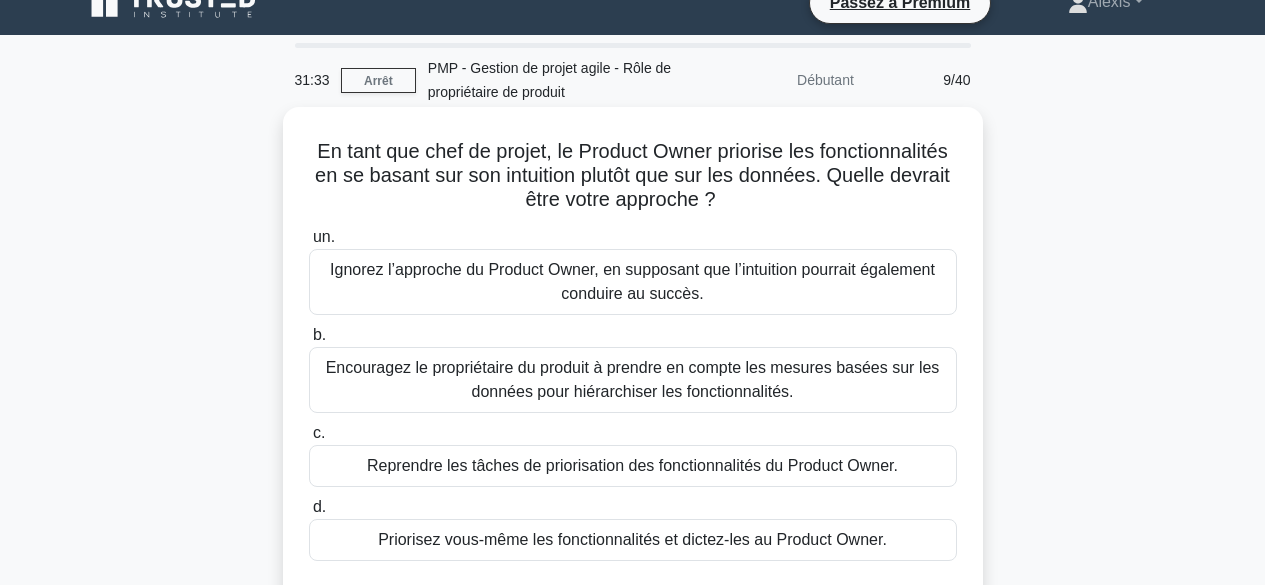 click on "Encouragez le propriétaire du produit à prendre en compte les mesures basées sur les données pour hiérarchiser les fonctionnalités." at bounding box center (633, 379) 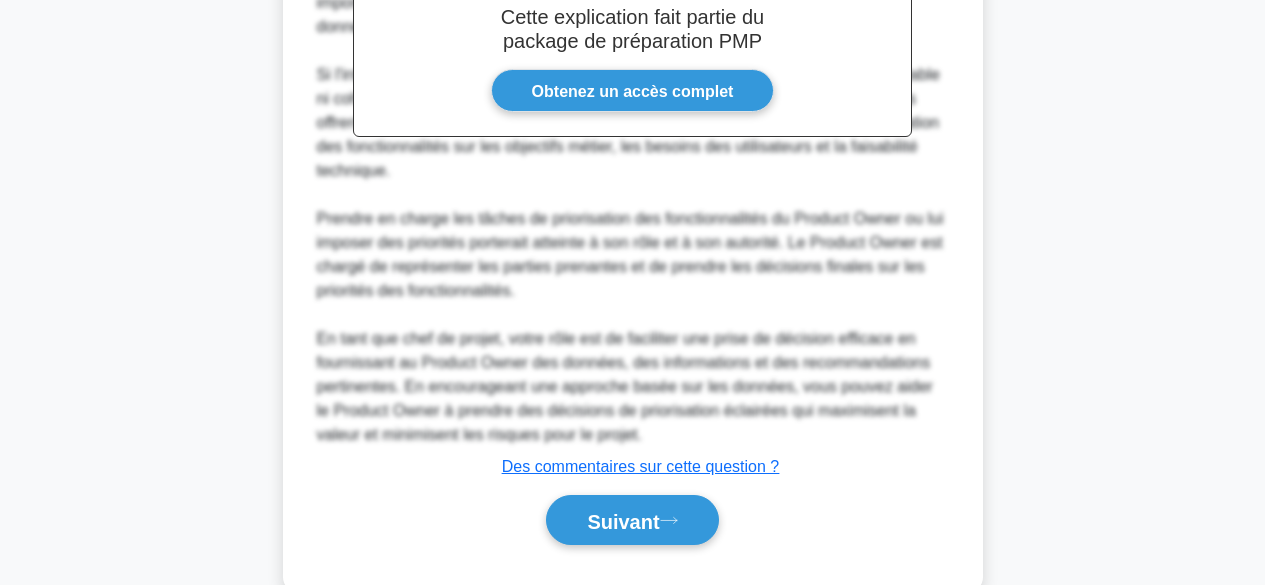 scroll, scrollTop: 772, scrollLeft: 0, axis: vertical 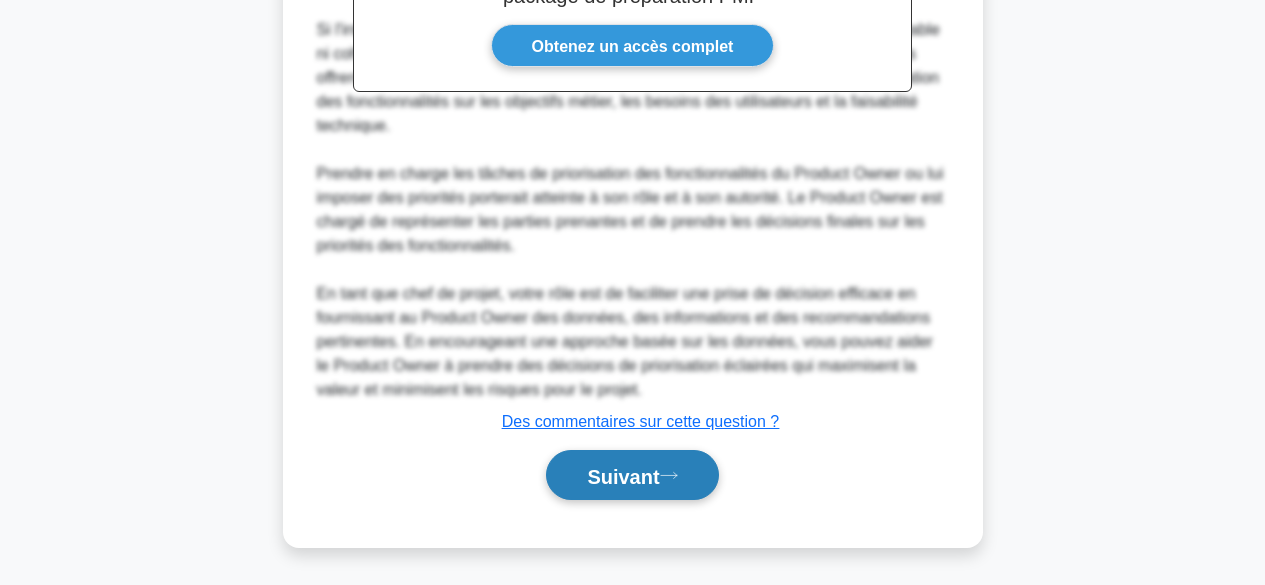 click on "Suivant" at bounding box center [623, 476] 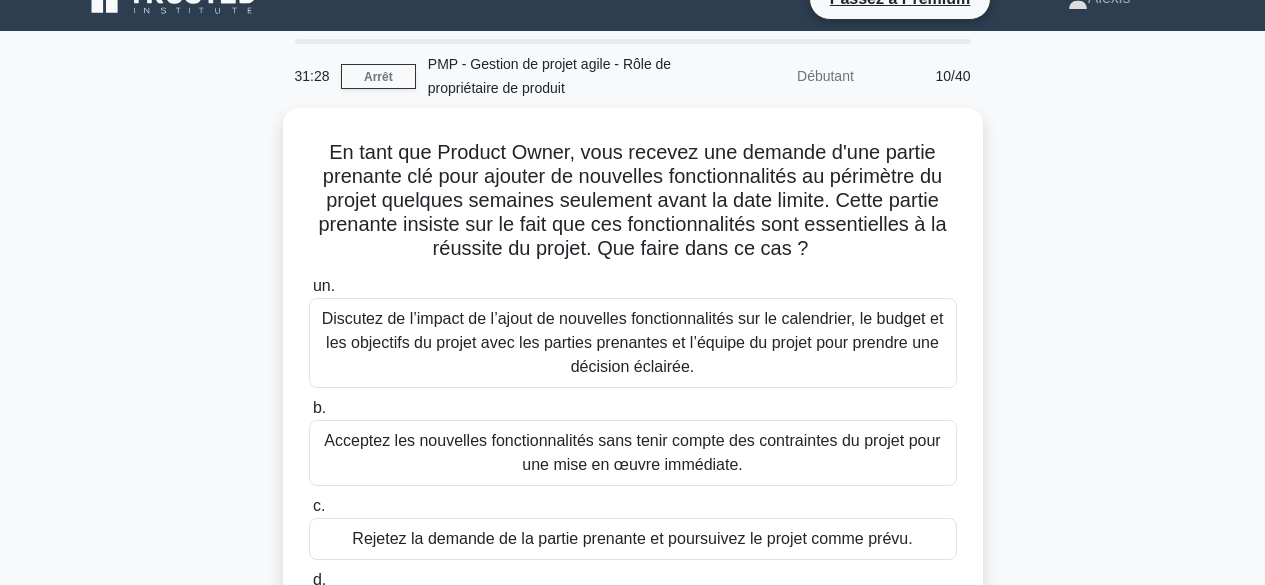 scroll, scrollTop: 12, scrollLeft: 0, axis: vertical 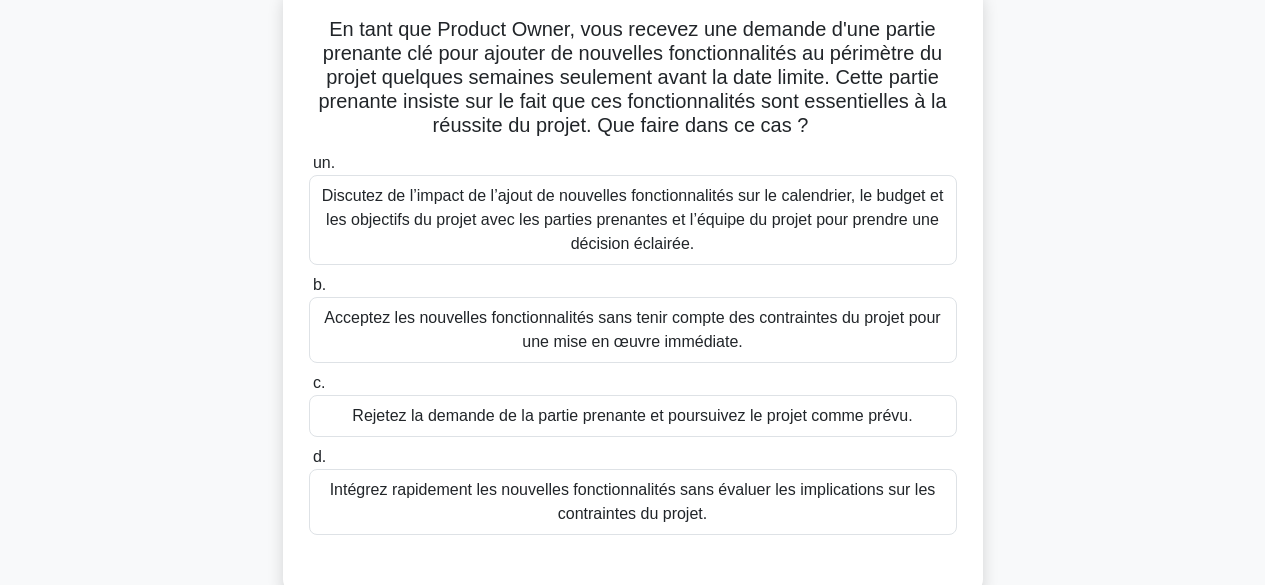 click on "Discutez de l’impact de l’ajout de nouvelles fonctionnalités sur le calendrier, le budget et les objectifs du projet avec les parties prenantes et l’équipe du projet pour prendre une décision éclairée." at bounding box center [633, 219] 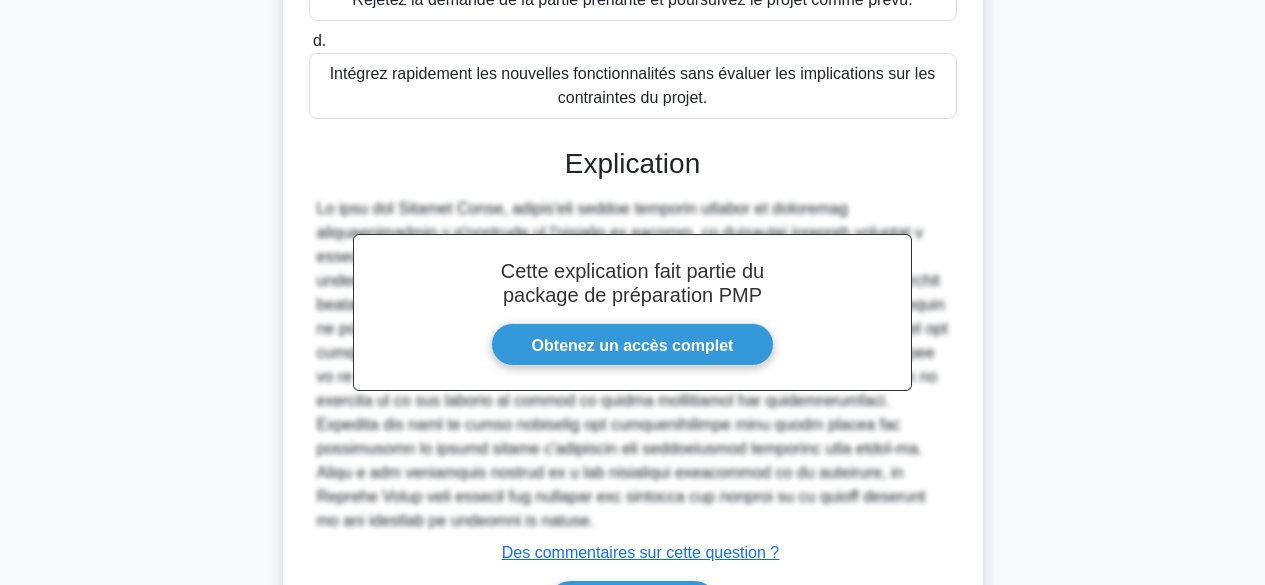 scroll, scrollTop: 676, scrollLeft: 0, axis: vertical 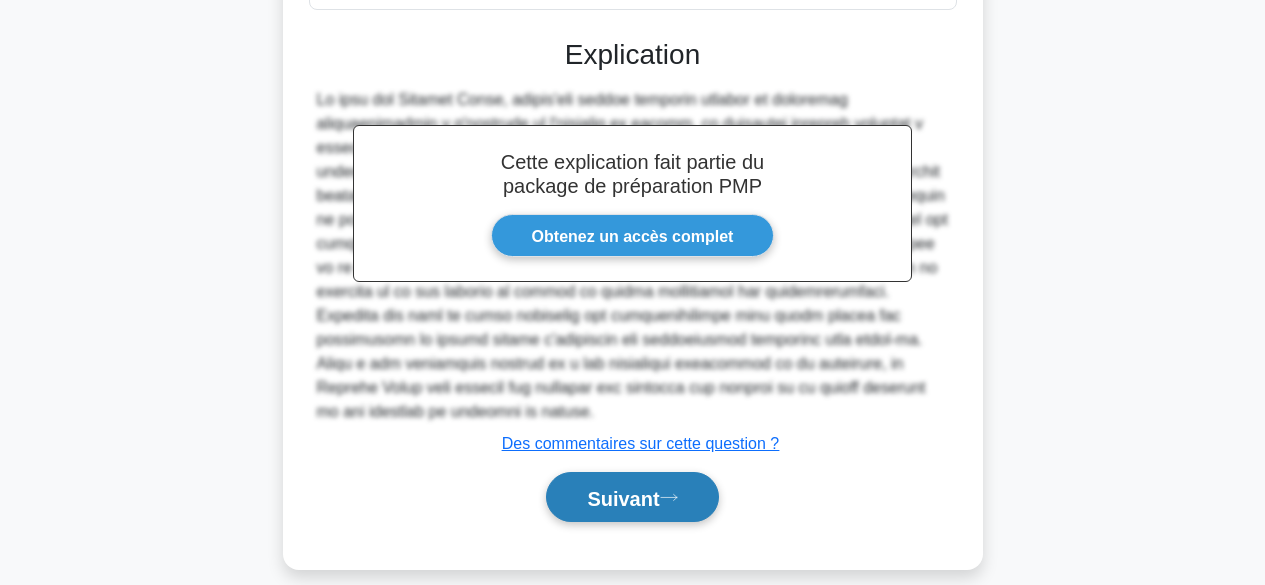 click on "Suivant" at bounding box center [623, 497] 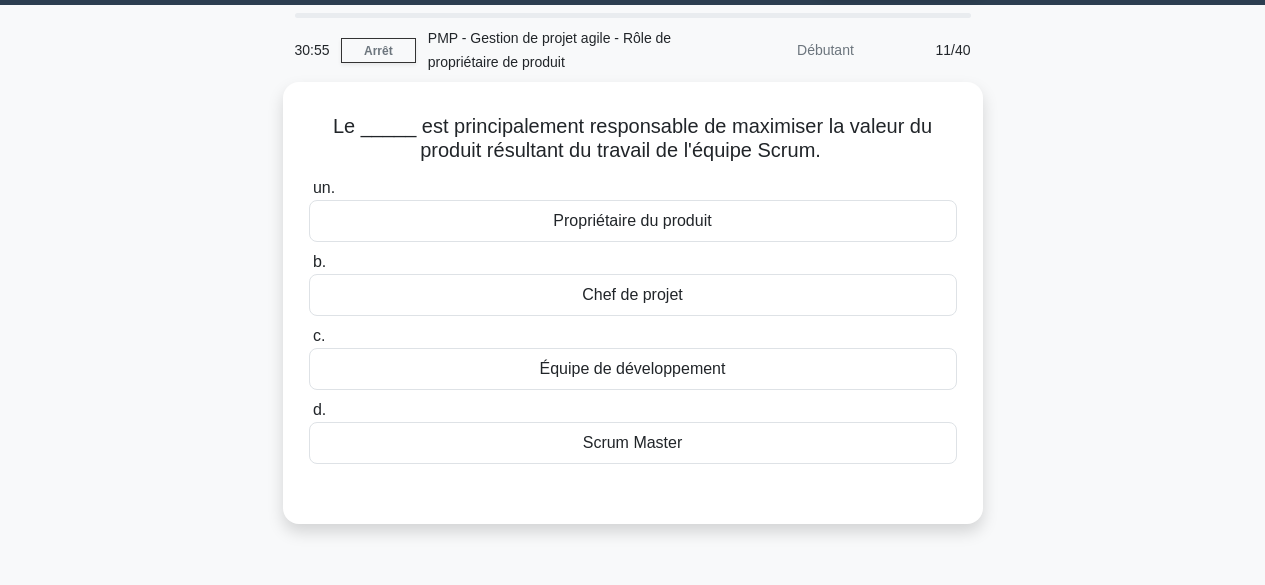 scroll, scrollTop: 0, scrollLeft: 0, axis: both 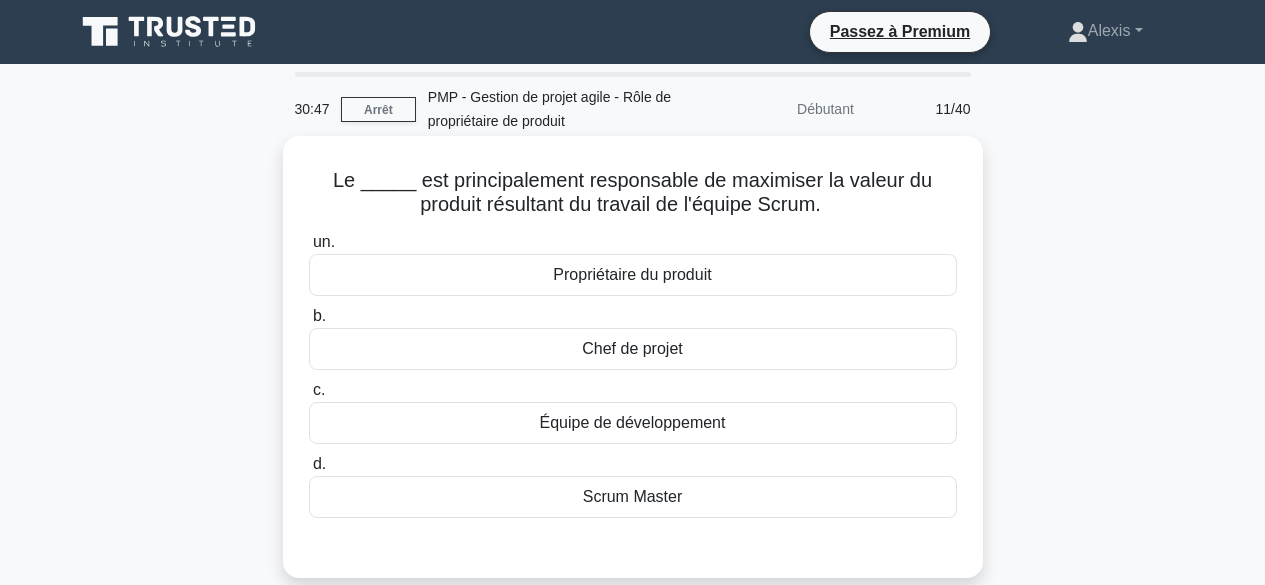 click on "Propriétaire du produit" at bounding box center [633, 275] 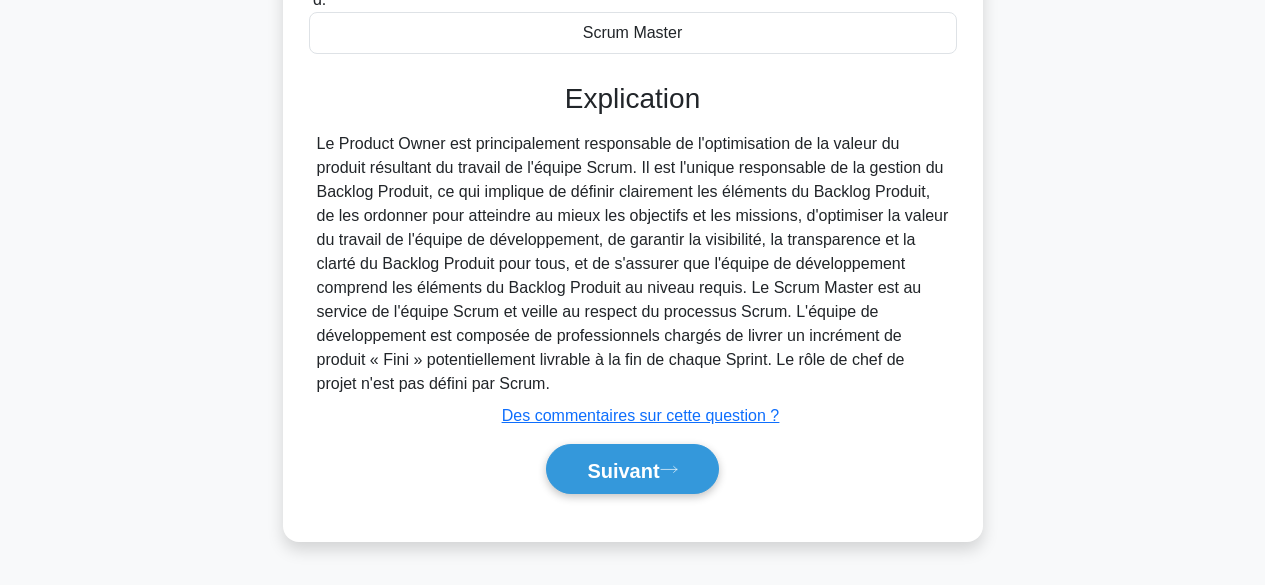 scroll, scrollTop: 495, scrollLeft: 0, axis: vertical 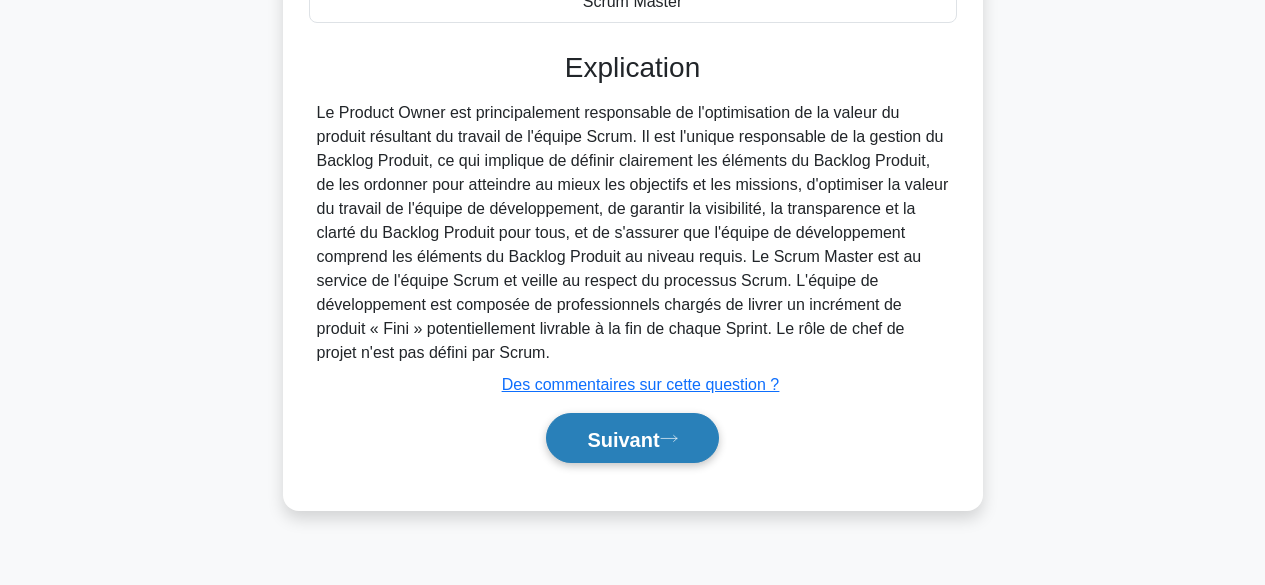 click 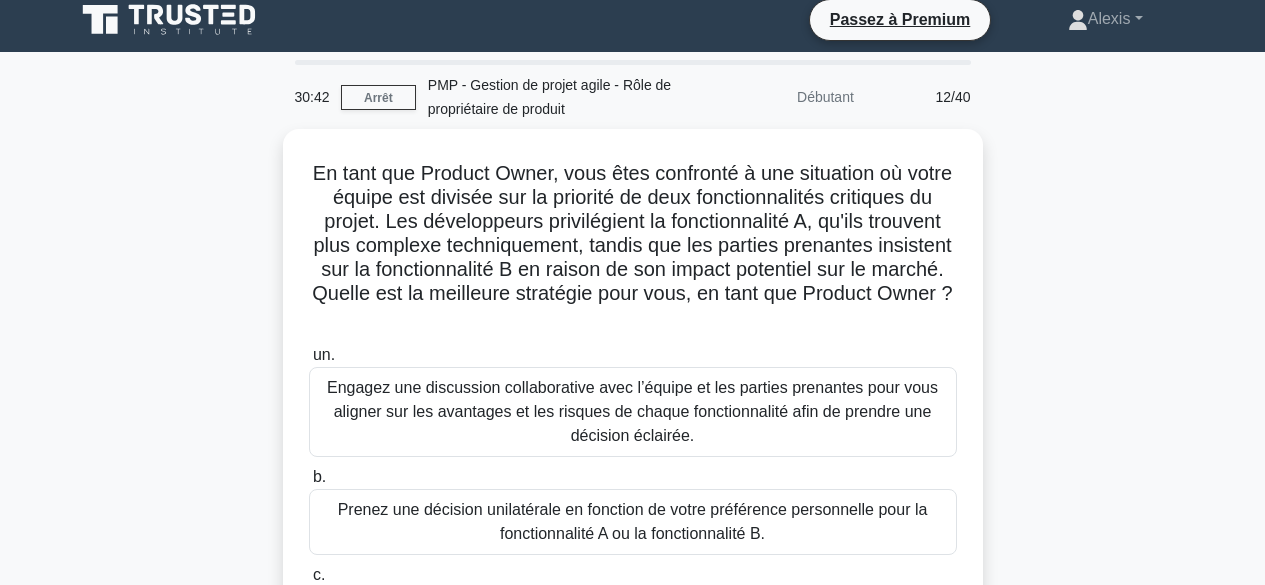 scroll, scrollTop: 0, scrollLeft: 0, axis: both 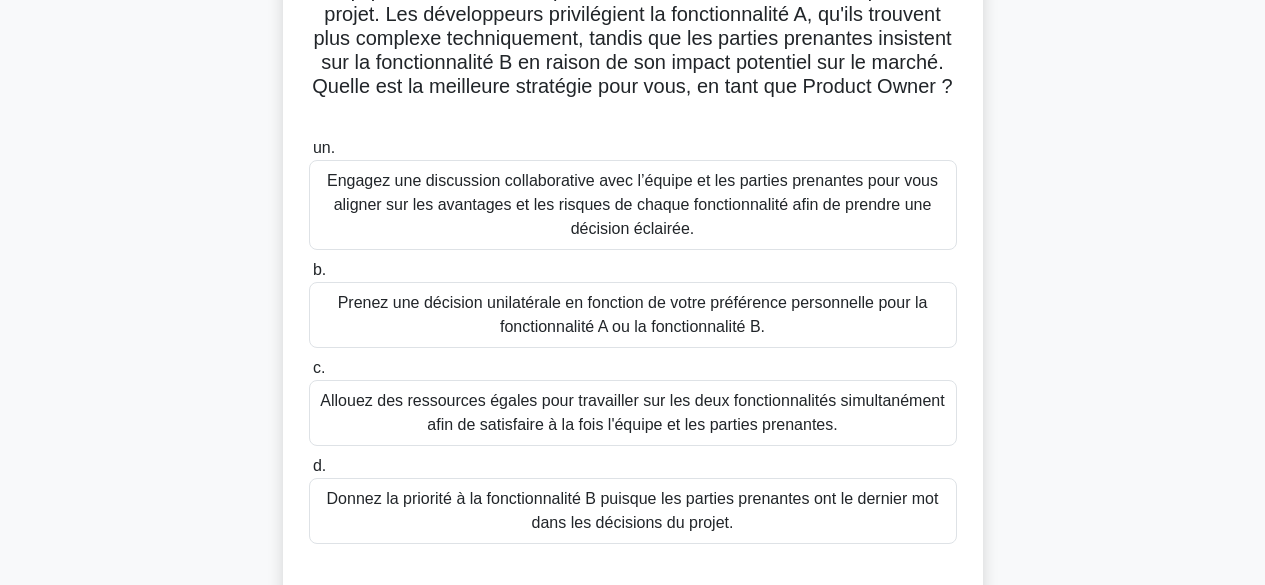 click on "Engagez une discussion collaborative avec l’équipe et les parties prenantes pour vous aligner sur les avantages et les risques de chaque fonctionnalité afin de prendre une décision éclairée." at bounding box center (632, 204) 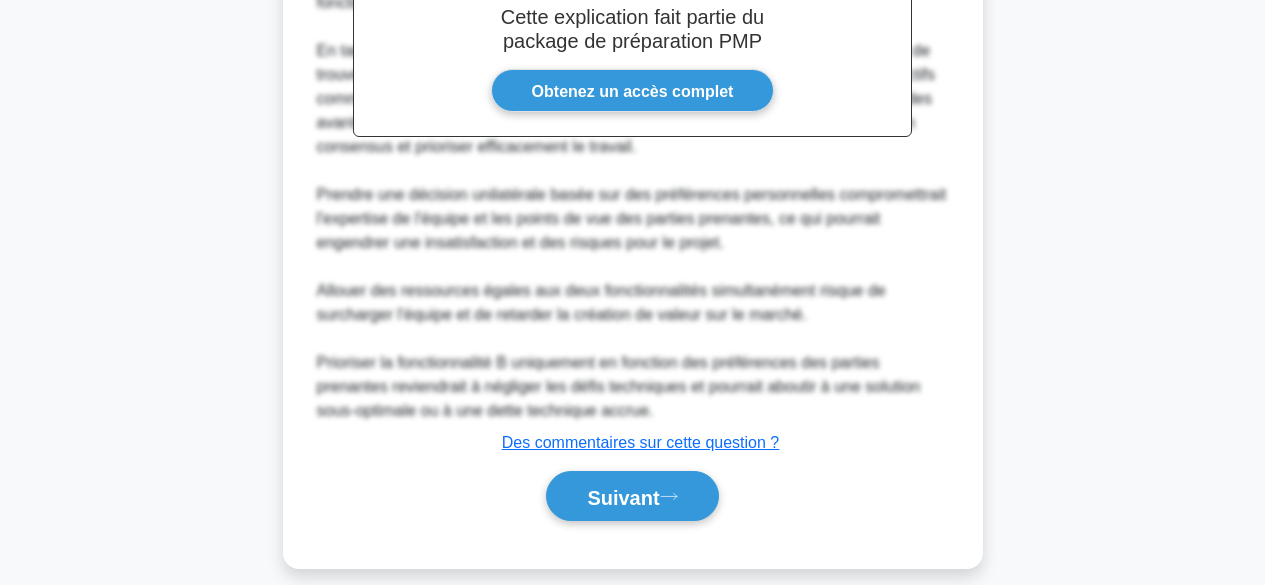 scroll, scrollTop: 906, scrollLeft: 0, axis: vertical 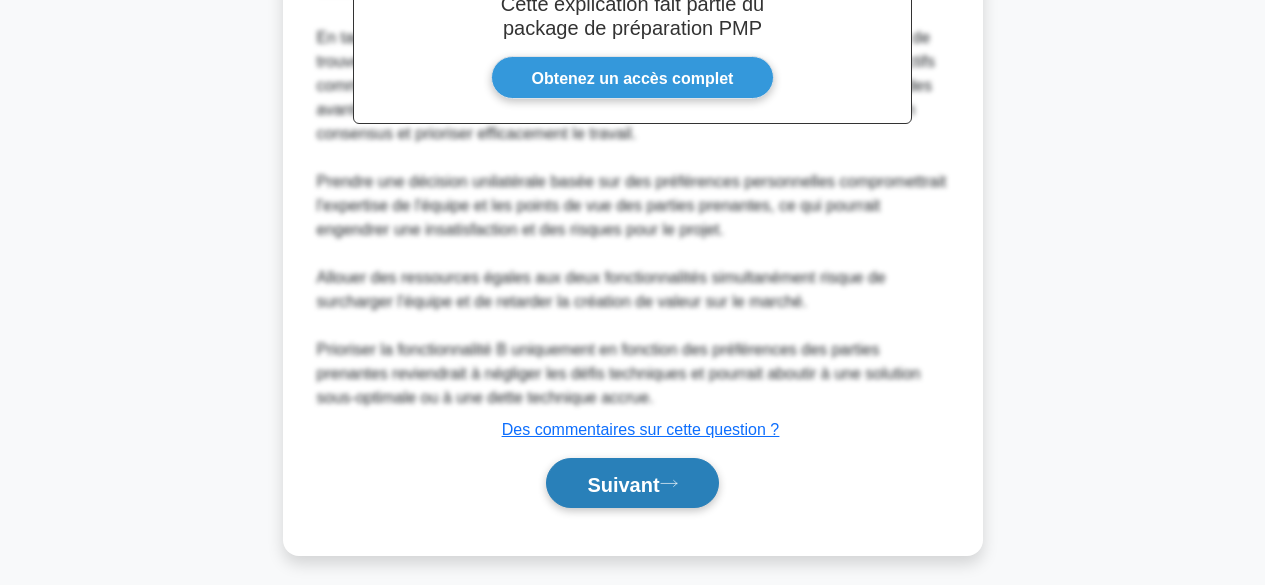 click on "Suivant" at bounding box center (623, 484) 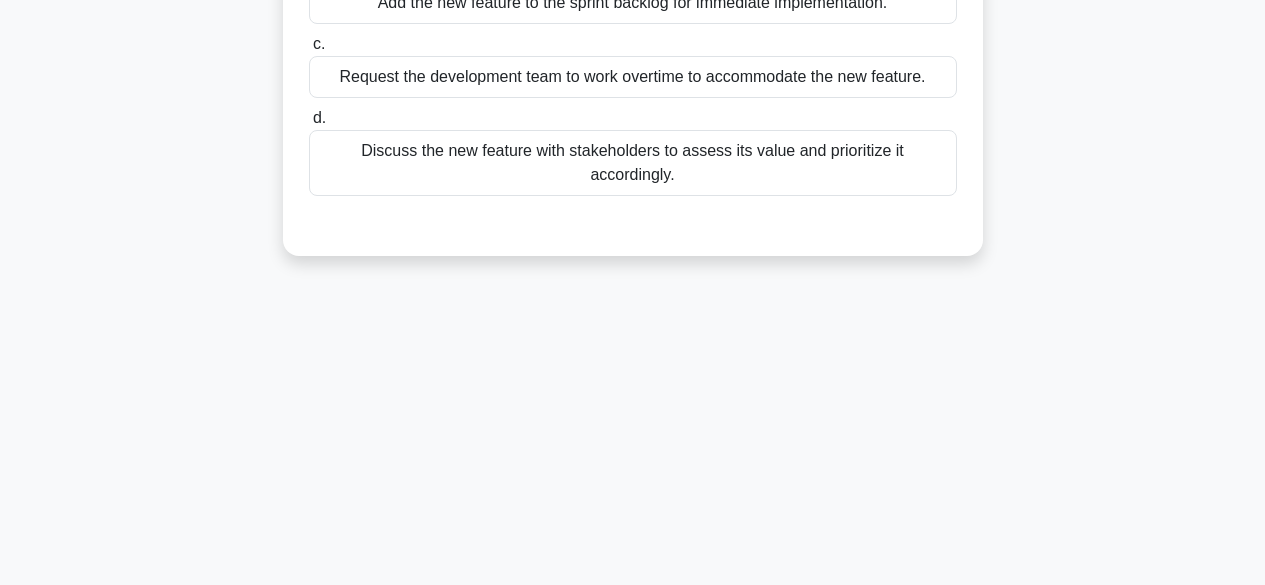 scroll, scrollTop: 495, scrollLeft: 0, axis: vertical 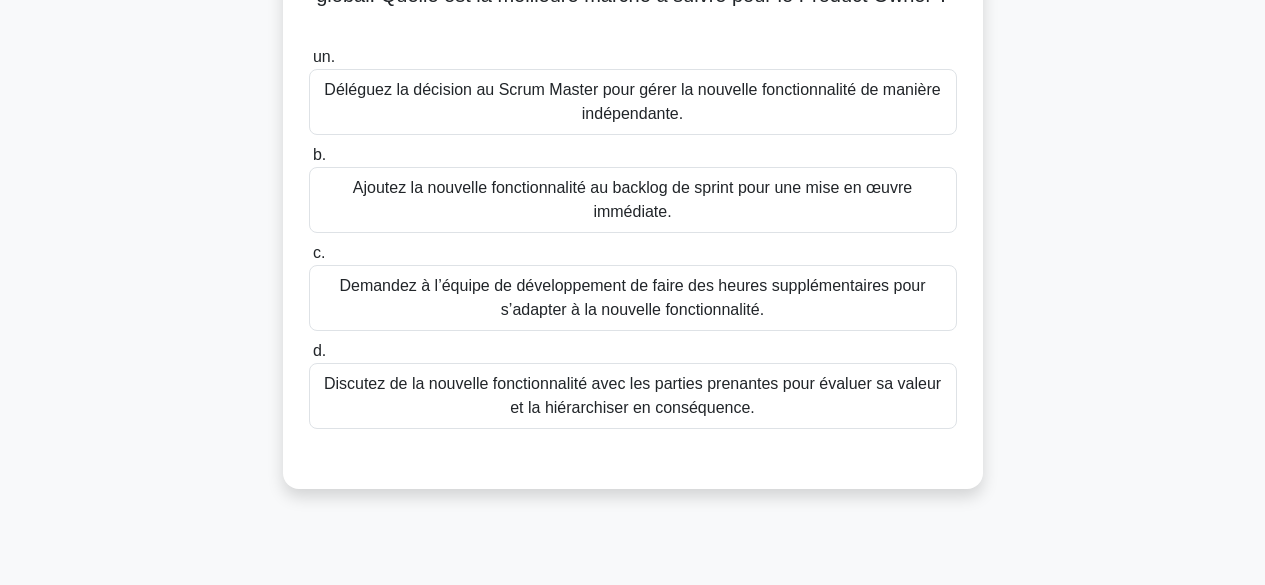 click on "Discutez de la nouvelle fonctionnalité avec les parties prenantes pour évaluer sa valeur et la hiérarchiser en conséquence." at bounding box center [632, 395] 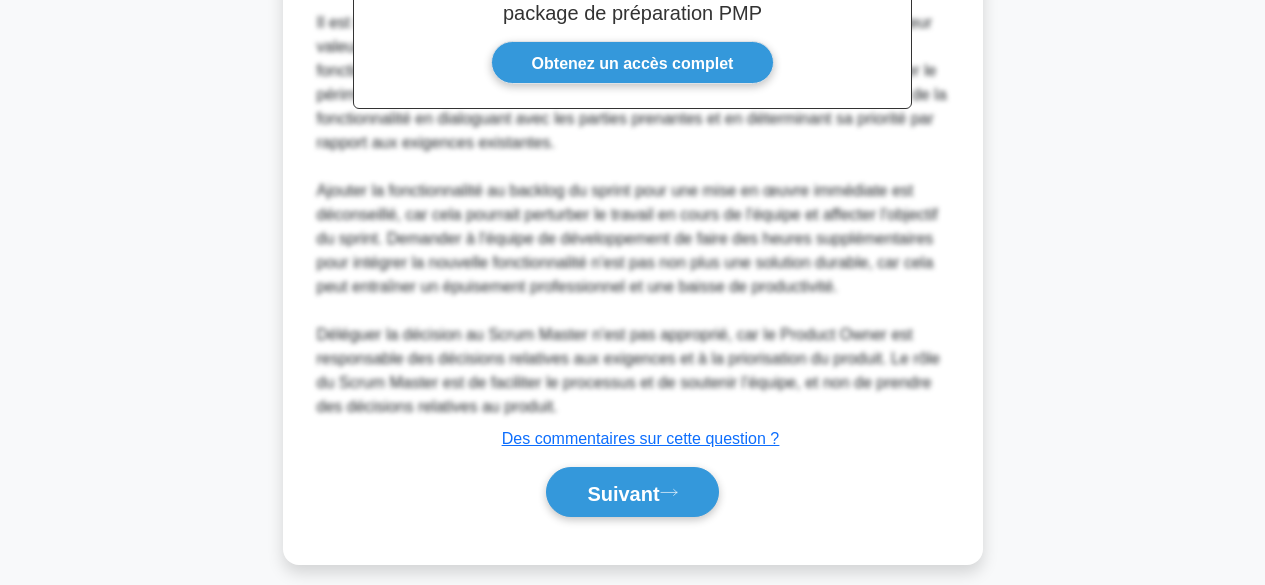 scroll, scrollTop: 964, scrollLeft: 0, axis: vertical 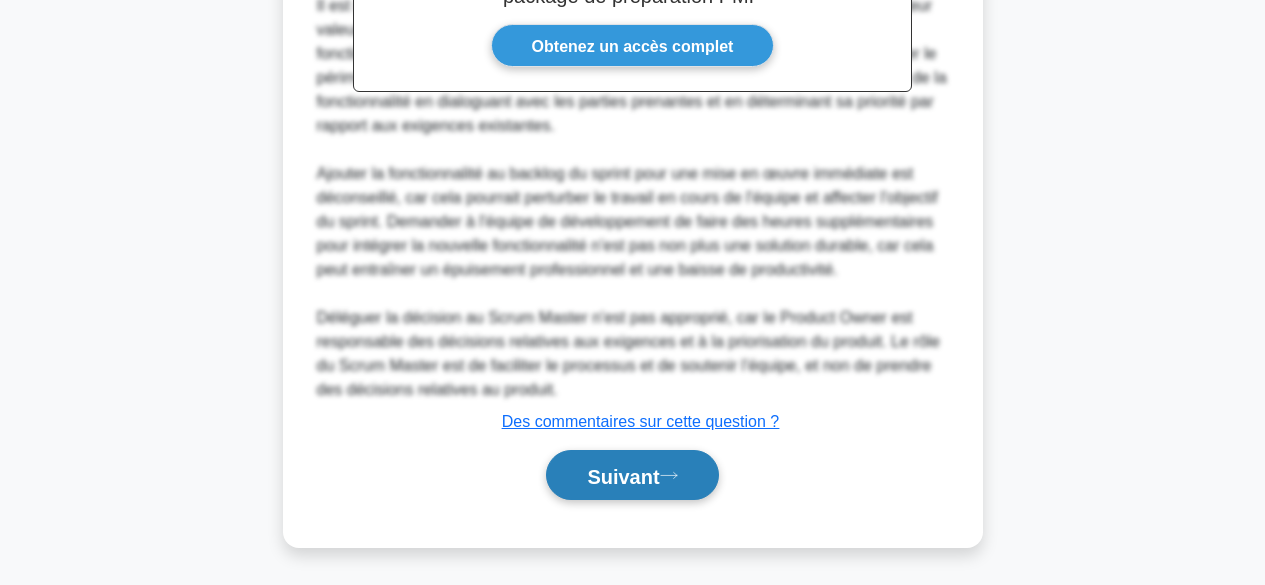 click on "Suivant" at bounding box center (623, 476) 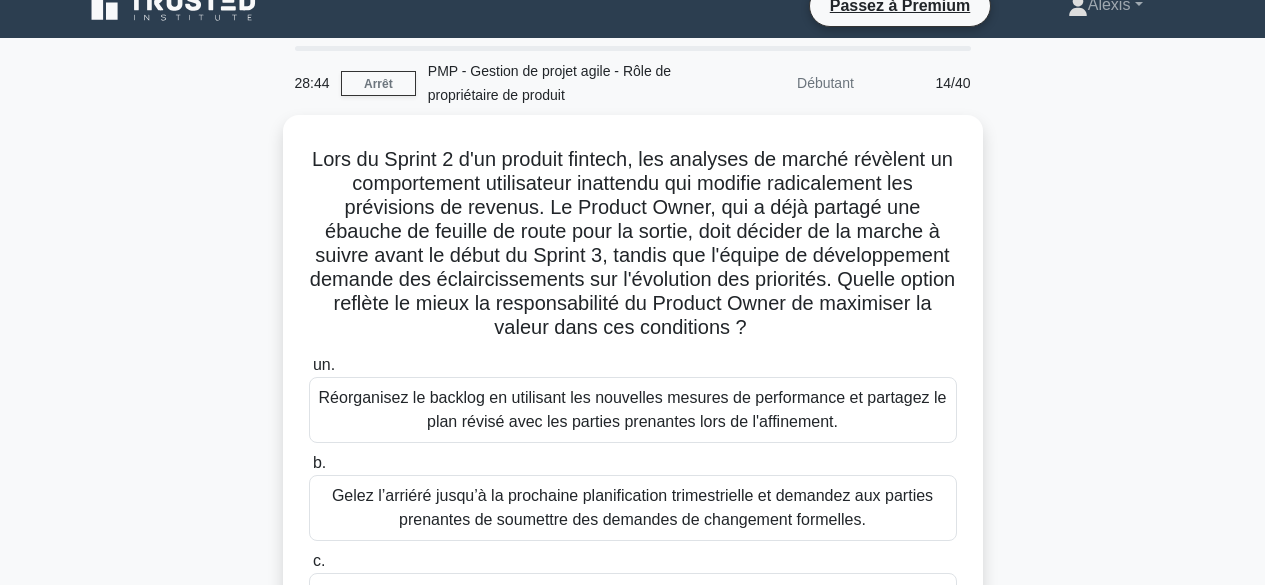 scroll, scrollTop: 16, scrollLeft: 0, axis: vertical 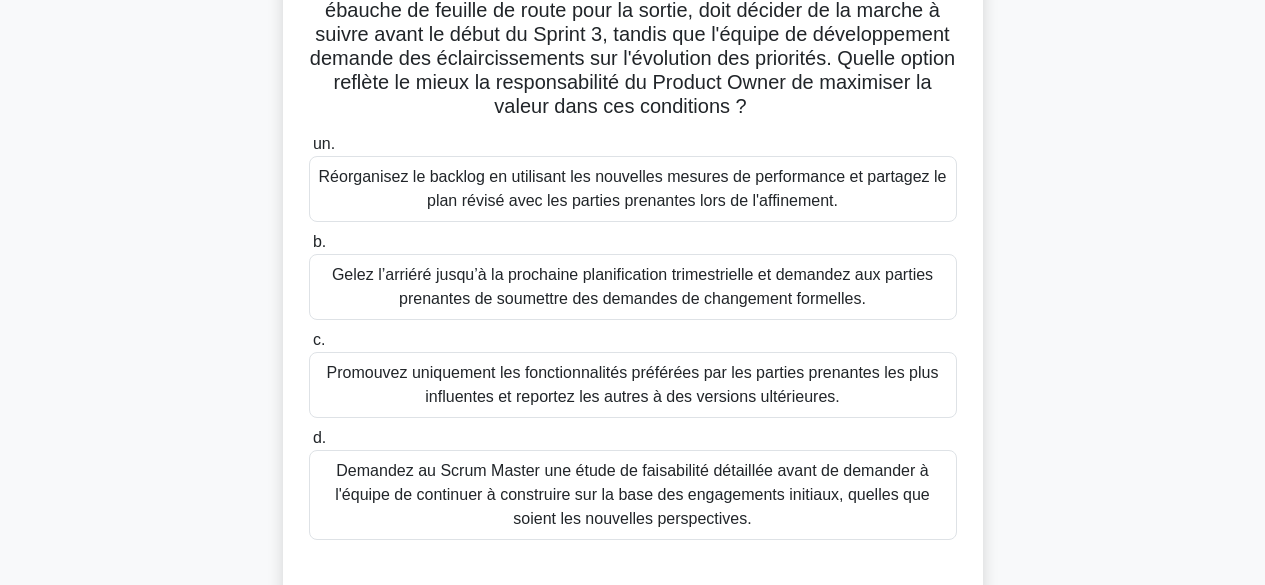 click on "Réorganisez le backlog en utilisant les nouvelles mesures de performance et partagez le plan révisé avec les parties prenantes lors de l'affinement." at bounding box center [633, 188] 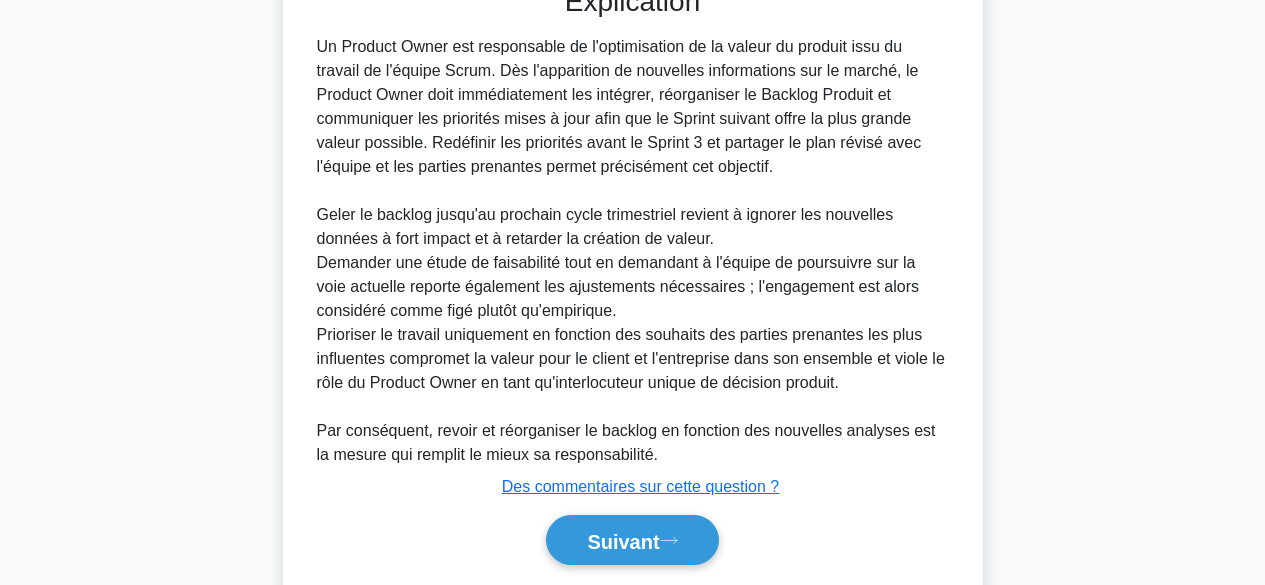 scroll, scrollTop: 892, scrollLeft: 0, axis: vertical 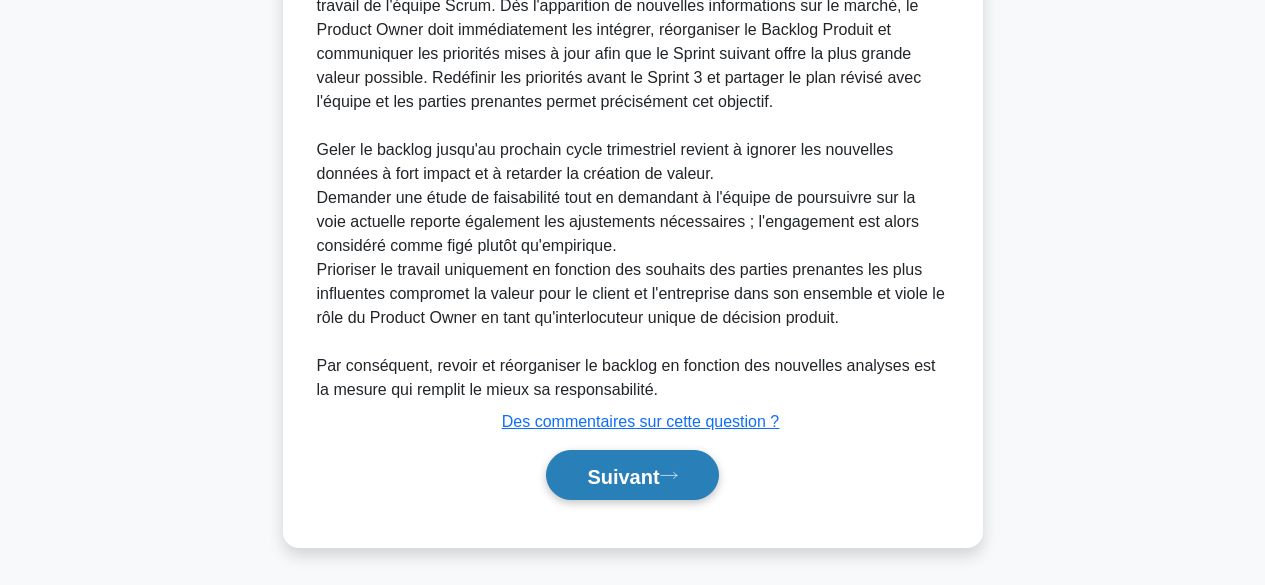 click on "Suivant" at bounding box center [623, 476] 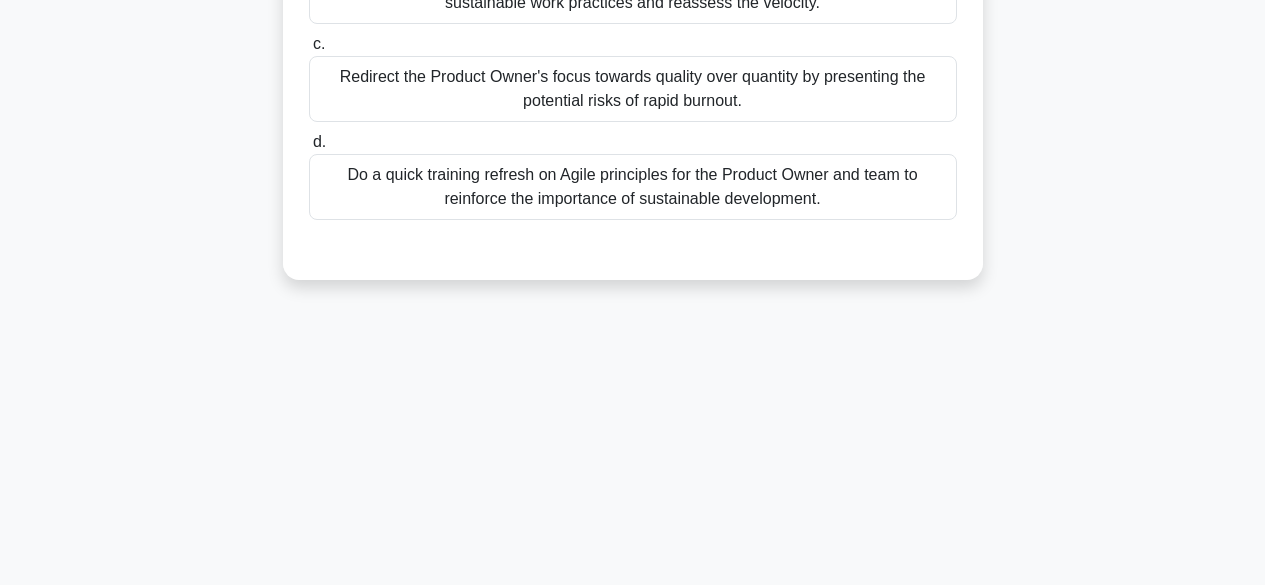 scroll, scrollTop: 495, scrollLeft: 0, axis: vertical 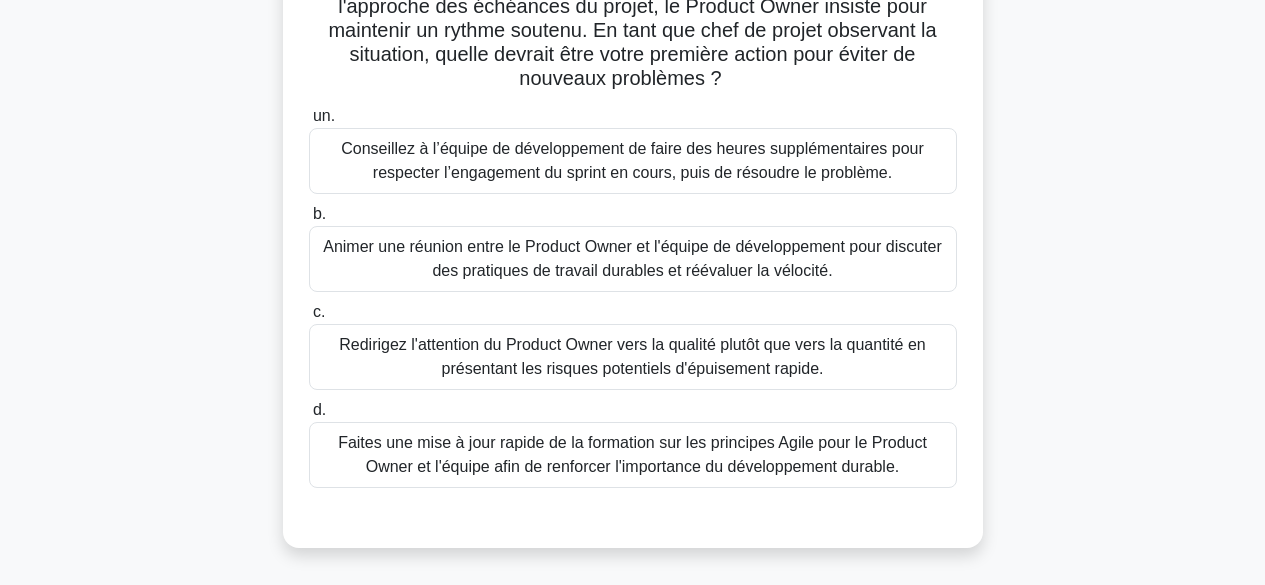 click on "Animer une réunion entre le Product Owner et l'équipe de développement pour discuter des pratiques de travail durables et réévaluer la vélocité." at bounding box center [632, 258] 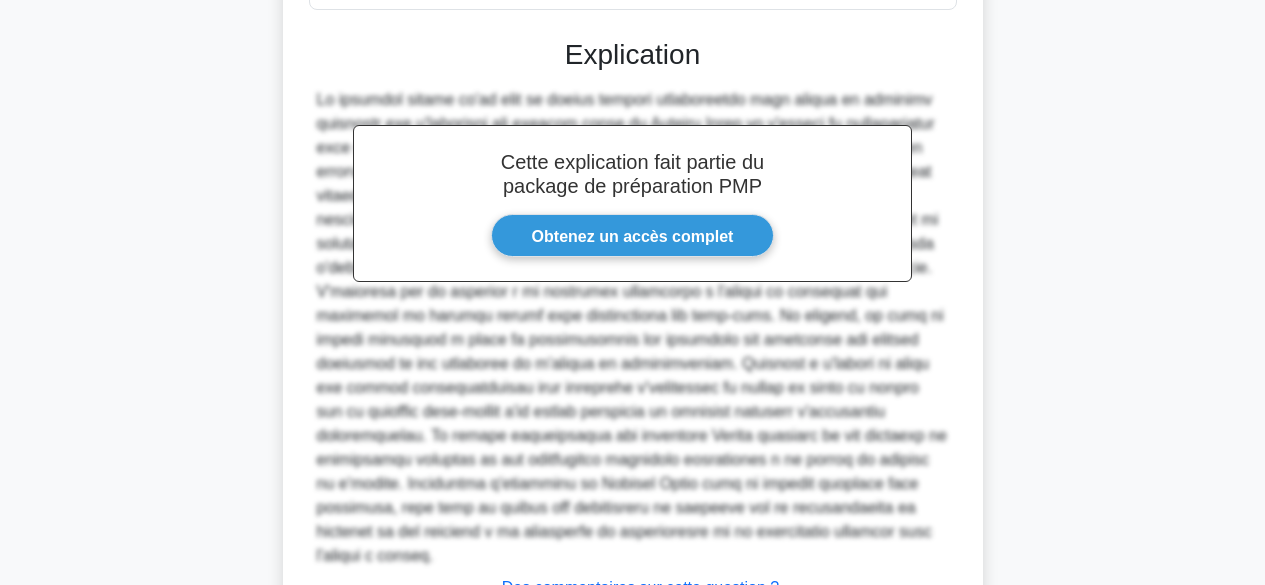 scroll, scrollTop: 892, scrollLeft: 0, axis: vertical 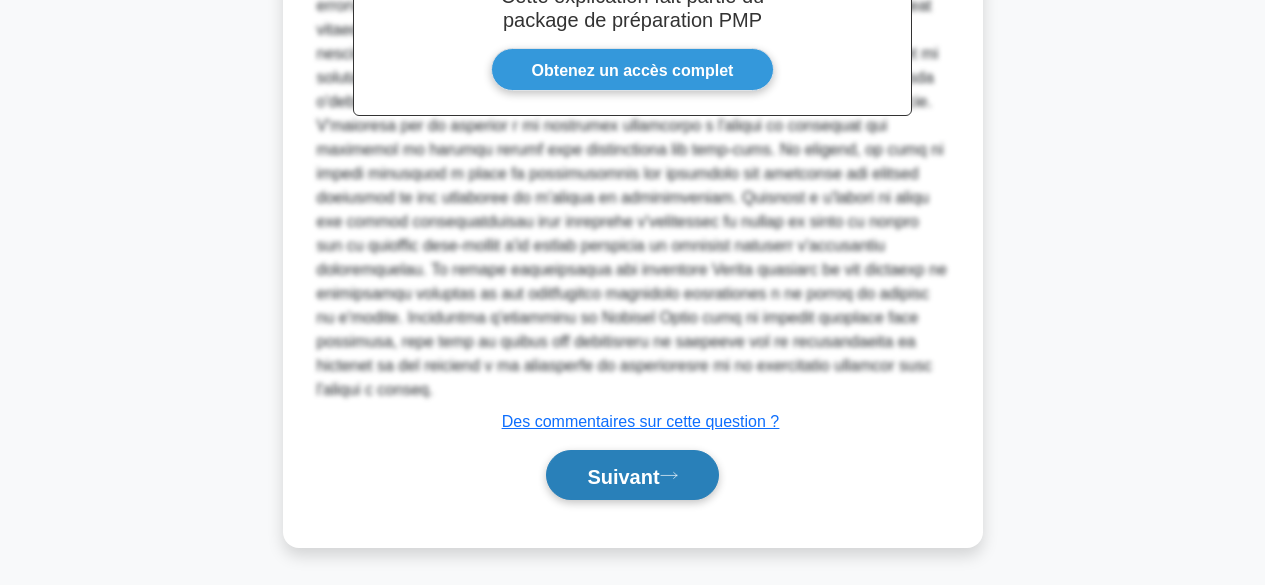 click on "Suivant" at bounding box center [623, 476] 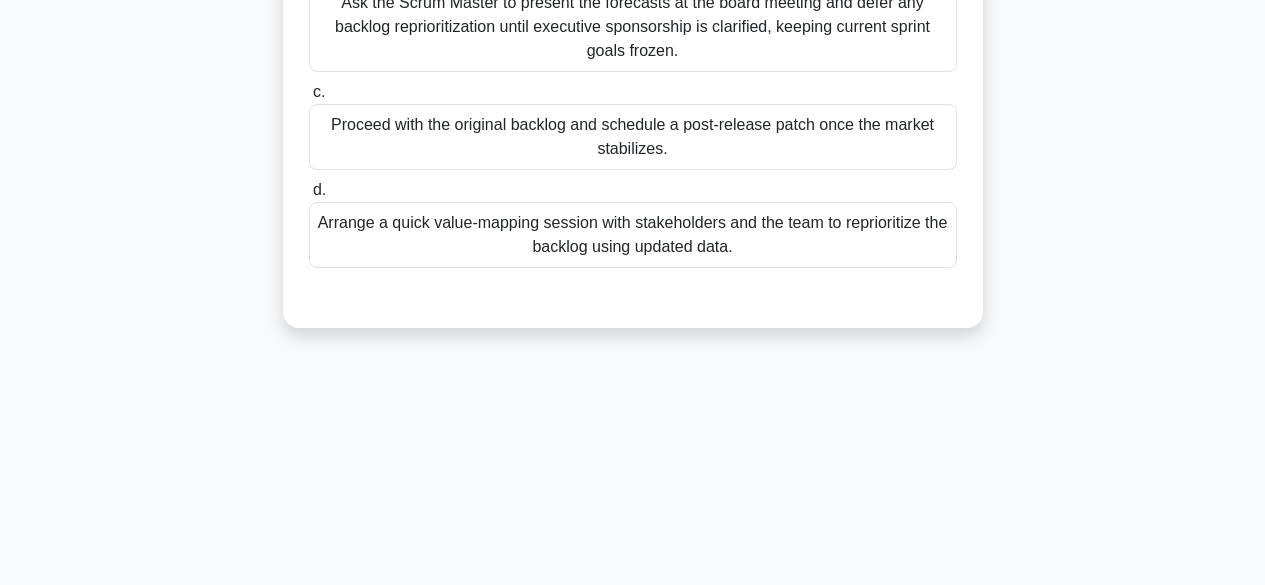 scroll, scrollTop: 495, scrollLeft: 0, axis: vertical 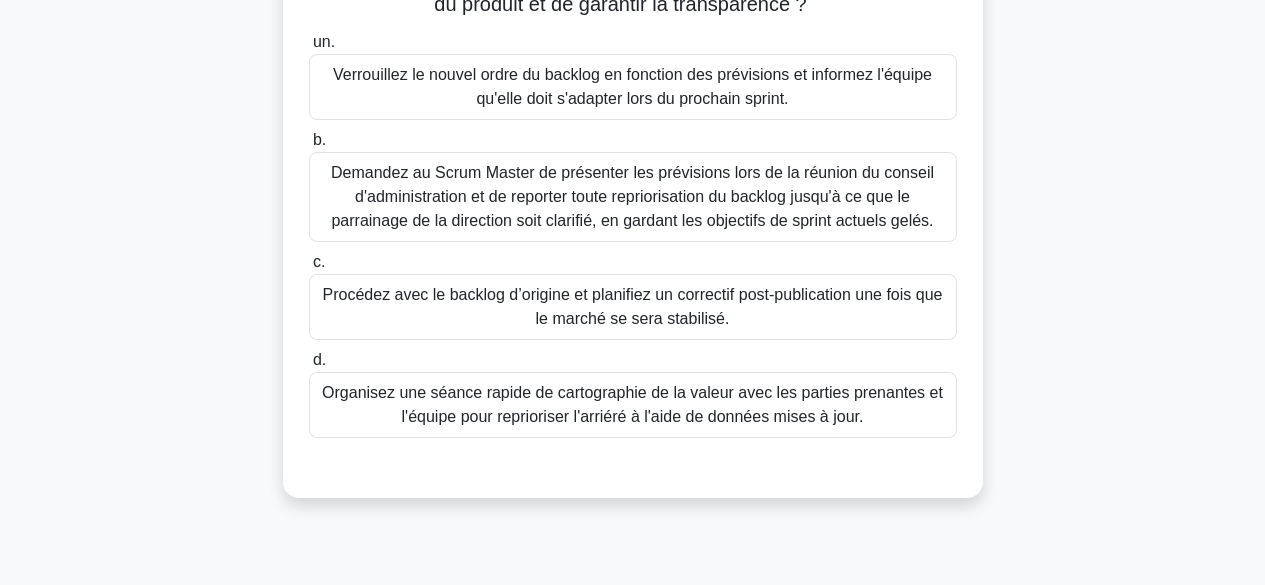 click on "Organisez une séance rapide de cartographie de la valeur avec les parties prenantes et l'équipe pour reprioriser l'arriéré à l'aide de données mises à jour." at bounding box center (632, 404) 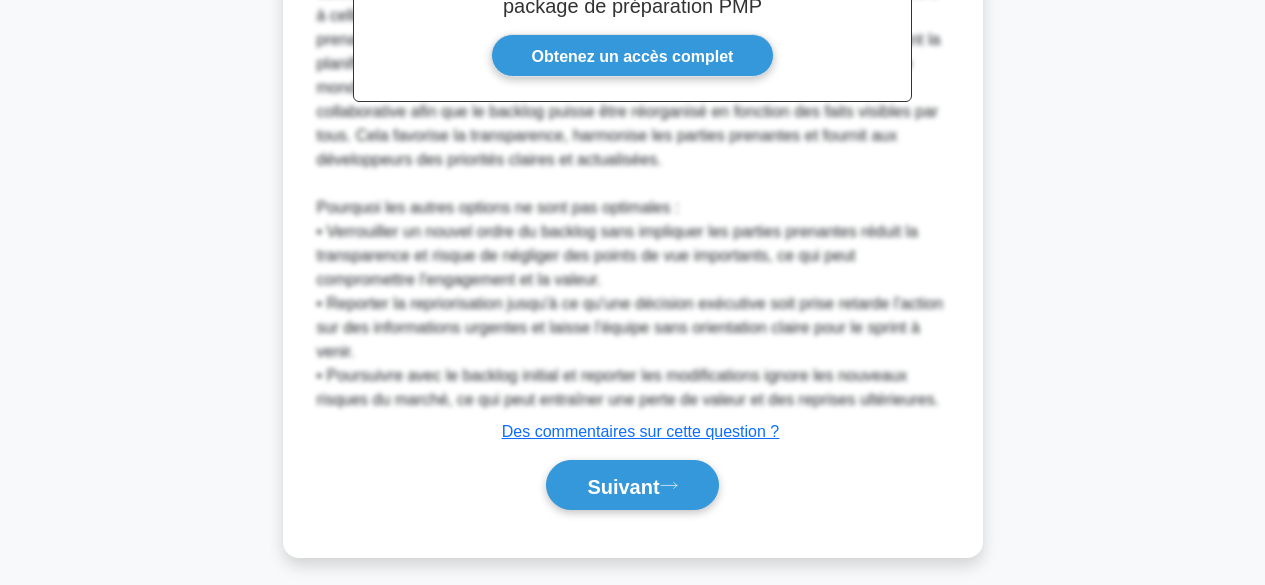 scroll, scrollTop: 988, scrollLeft: 0, axis: vertical 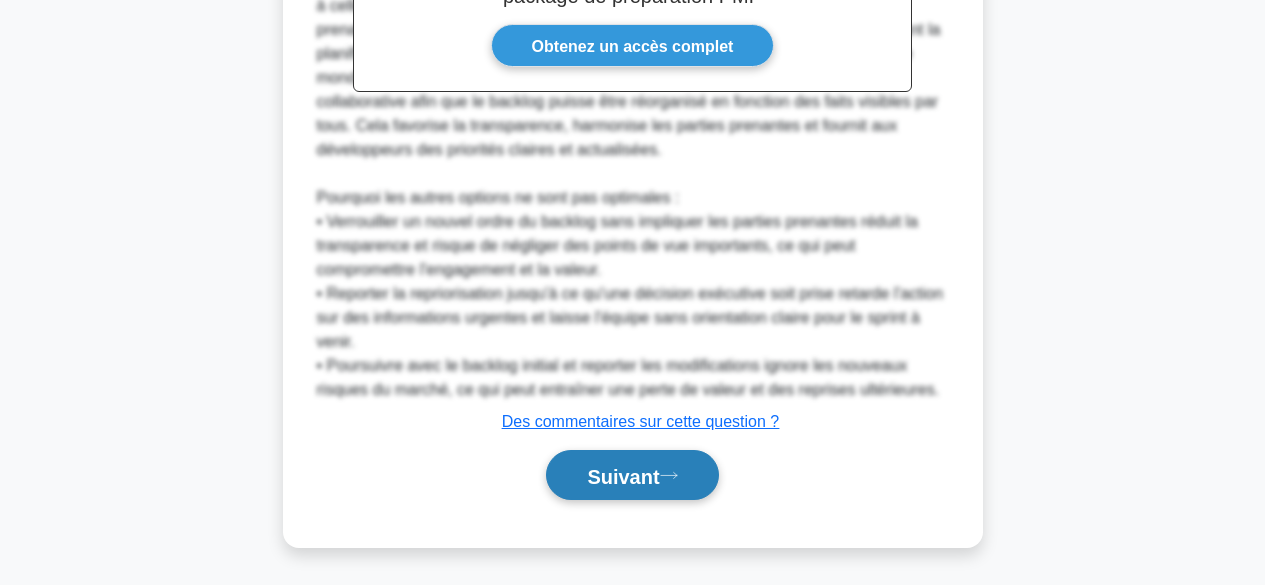 click on "Suivant" at bounding box center (632, 475) 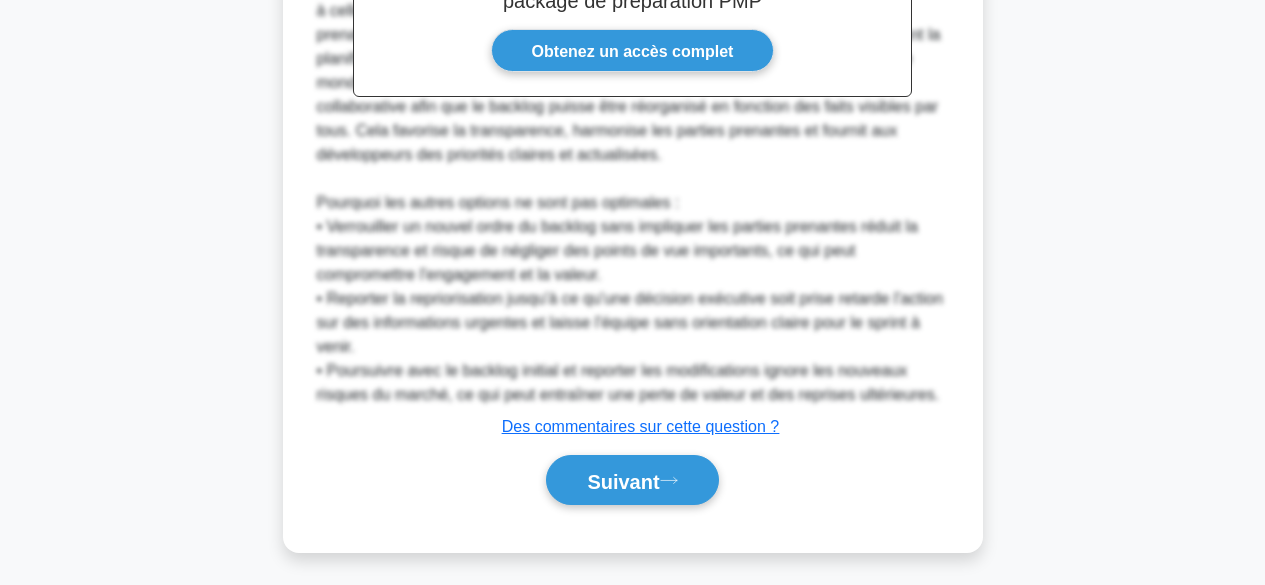 scroll, scrollTop: 495, scrollLeft: 0, axis: vertical 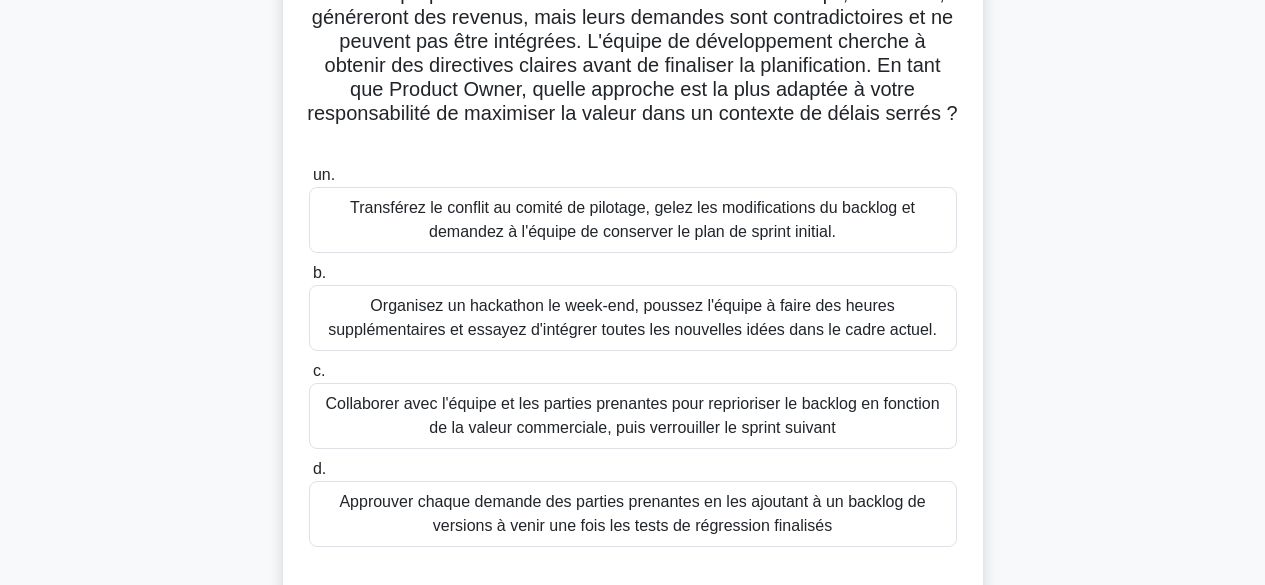 click on "Collaborer avec l'équipe et les parties prenantes pour reprioriser le backlog en fonction de la valeur commerciale, puis verrouiller le sprint suivant" at bounding box center [633, 416] 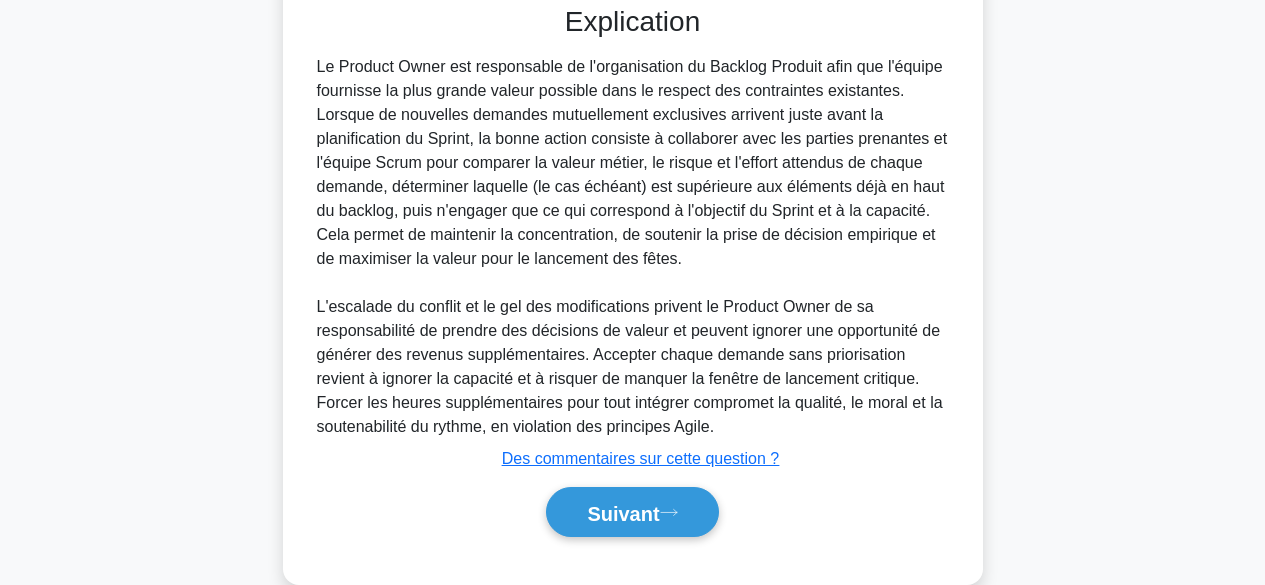 scroll, scrollTop: 868, scrollLeft: 0, axis: vertical 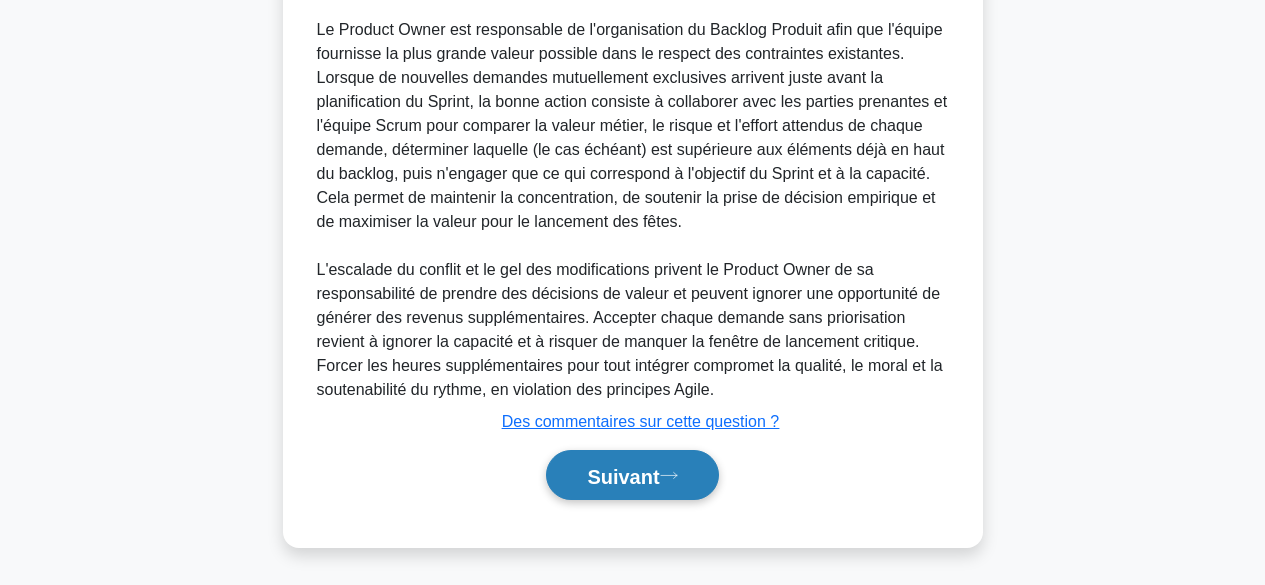 click 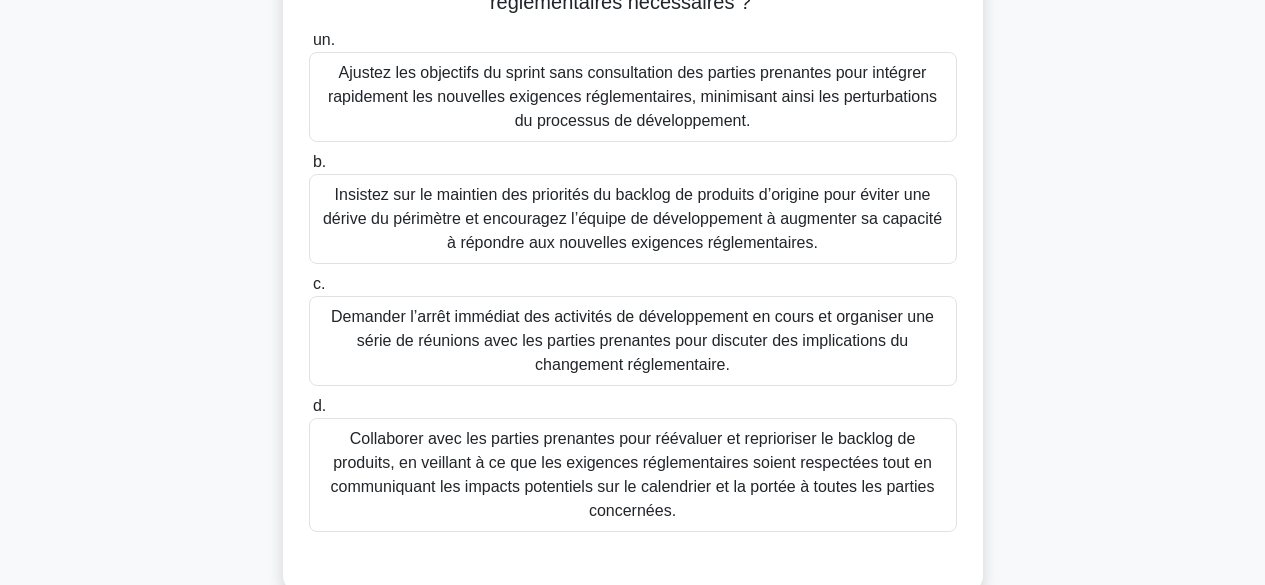 scroll, scrollTop: 535, scrollLeft: 0, axis: vertical 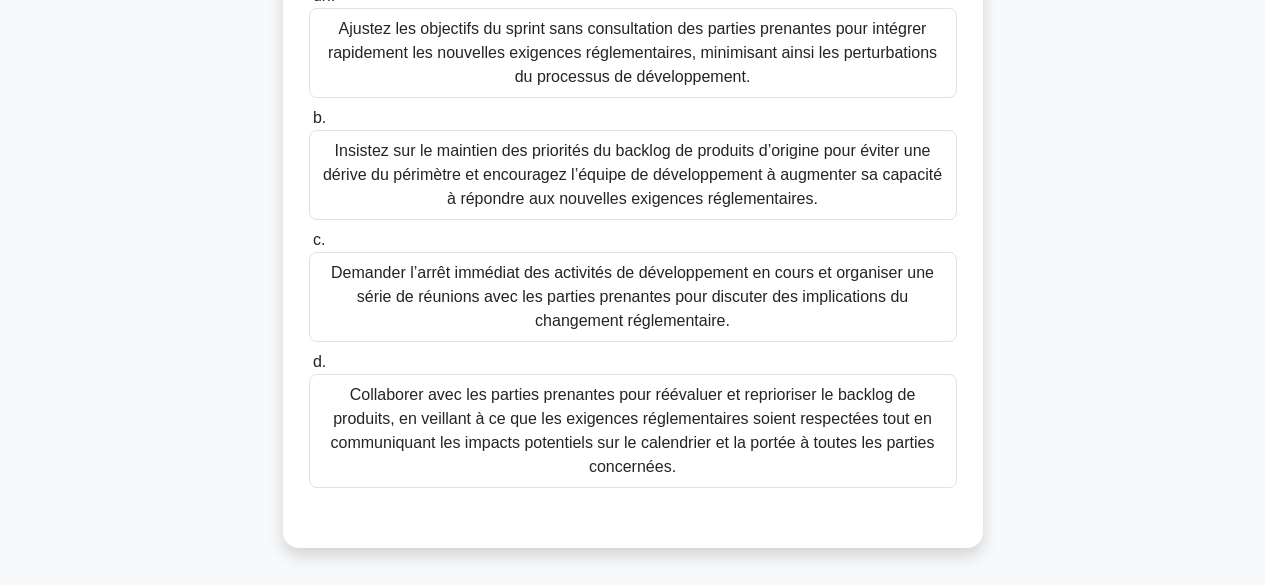 click on "Collaborer avec les parties prenantes pour réévaluer et reprioriser le backlog de produits, en veillant à ce que les exigences réglementaires soient respectées tout en communiquant les impacts potentiels sur le calendrier et la portée à toutes les parties concernées." at bounding box center (633, 430) 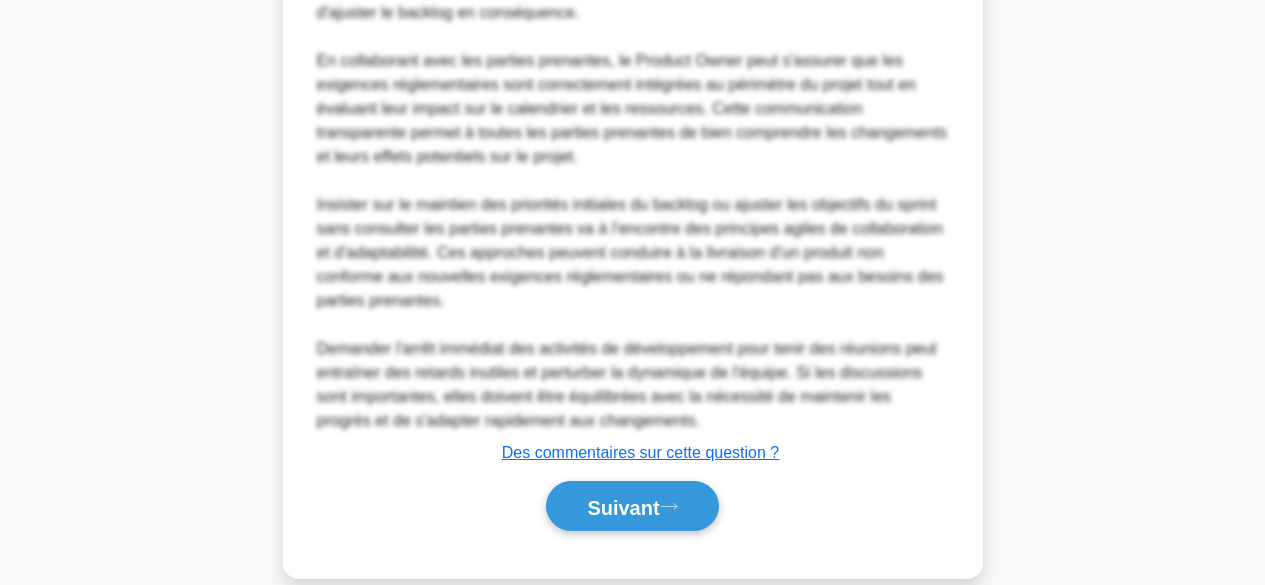 scroll, scrollTop: 1348, scrollLeft: 0, axis: vertical 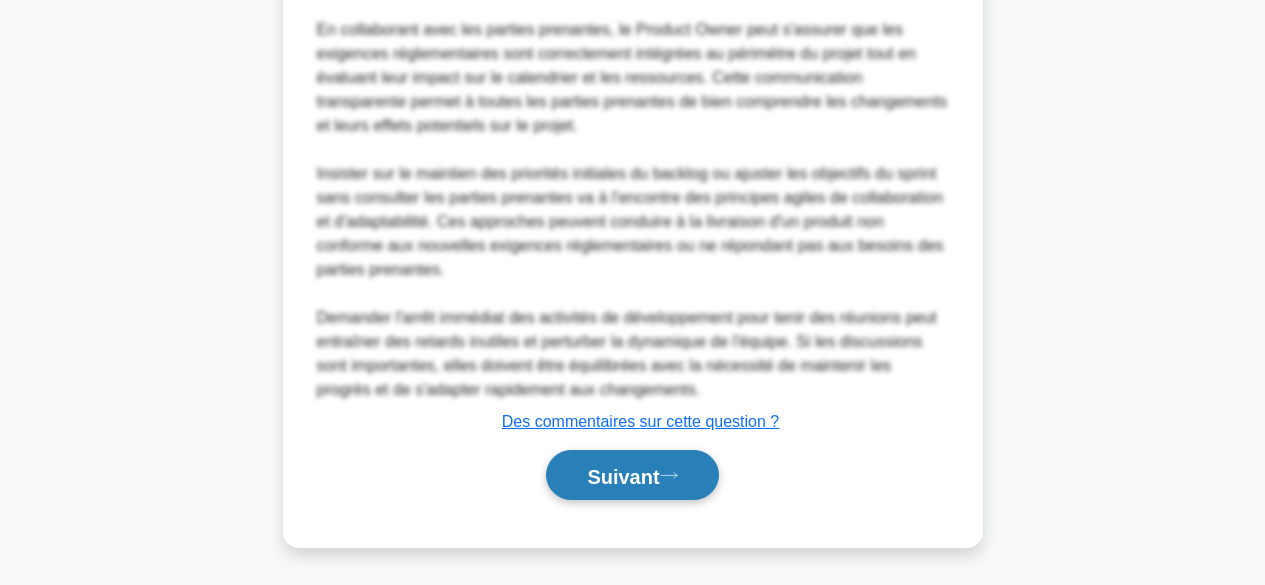 click on "Suivant" at bounding box center (623, 476) 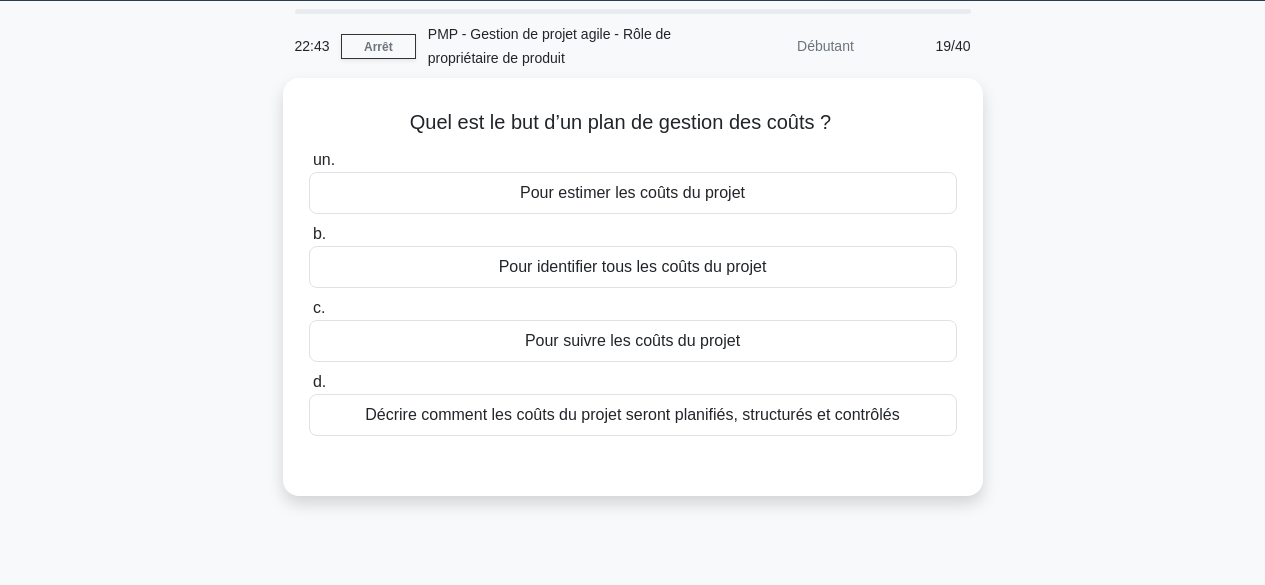 scroll, scrollTop: 0, scrollLeft: 0, axis: both 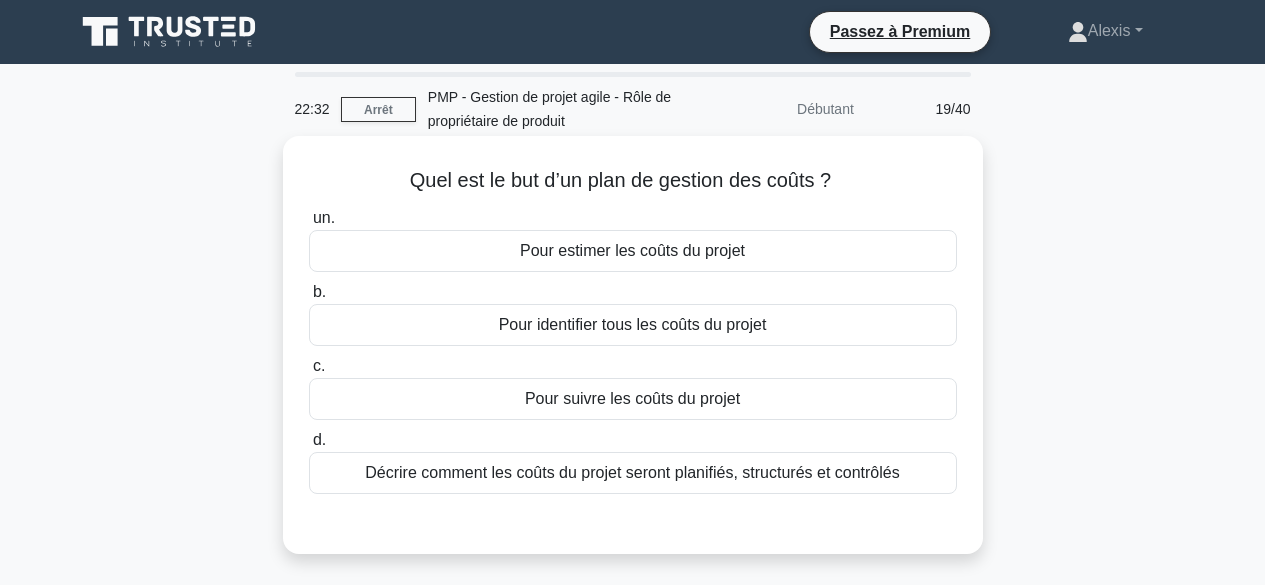 click on "Décrire comment les coûts du projet seront planifiés, structurés et contrôlés" at bounding box center (632, 472) 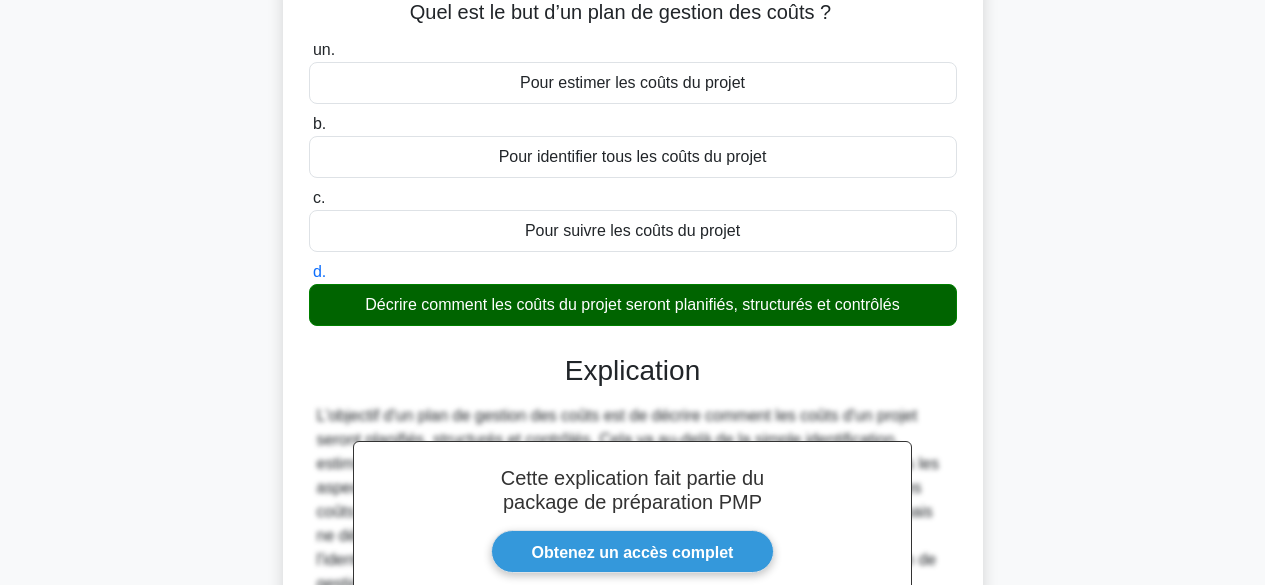 scroll, scrollTop: 495, scrollLeft: 0, axis: vertical 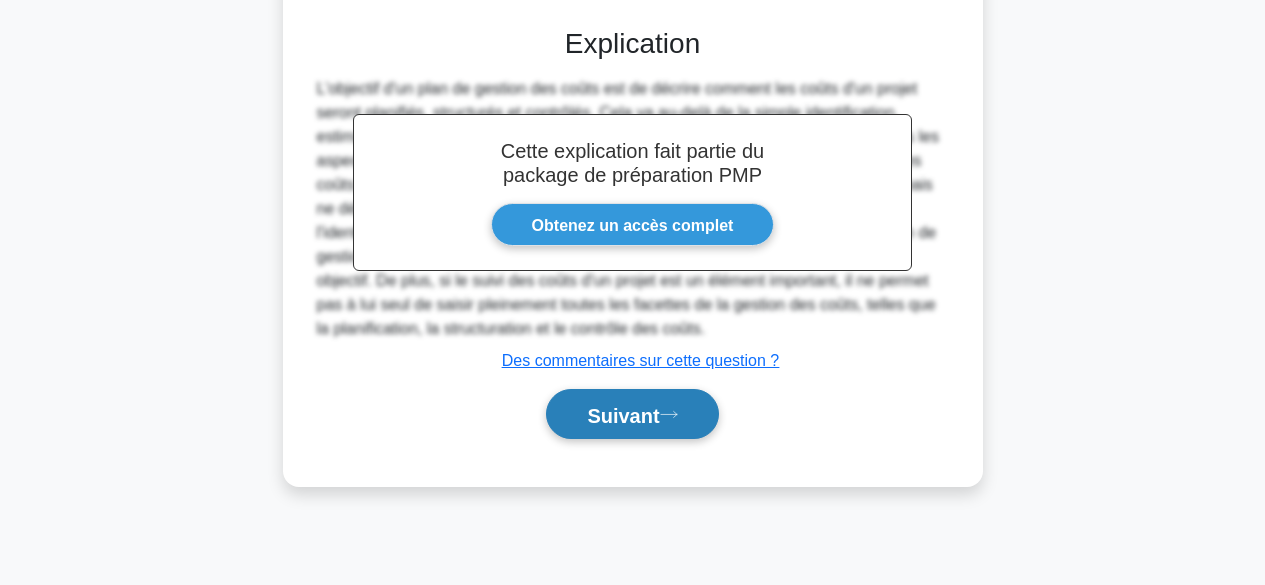 click on "Suivant" at bounding box center (623, 415) 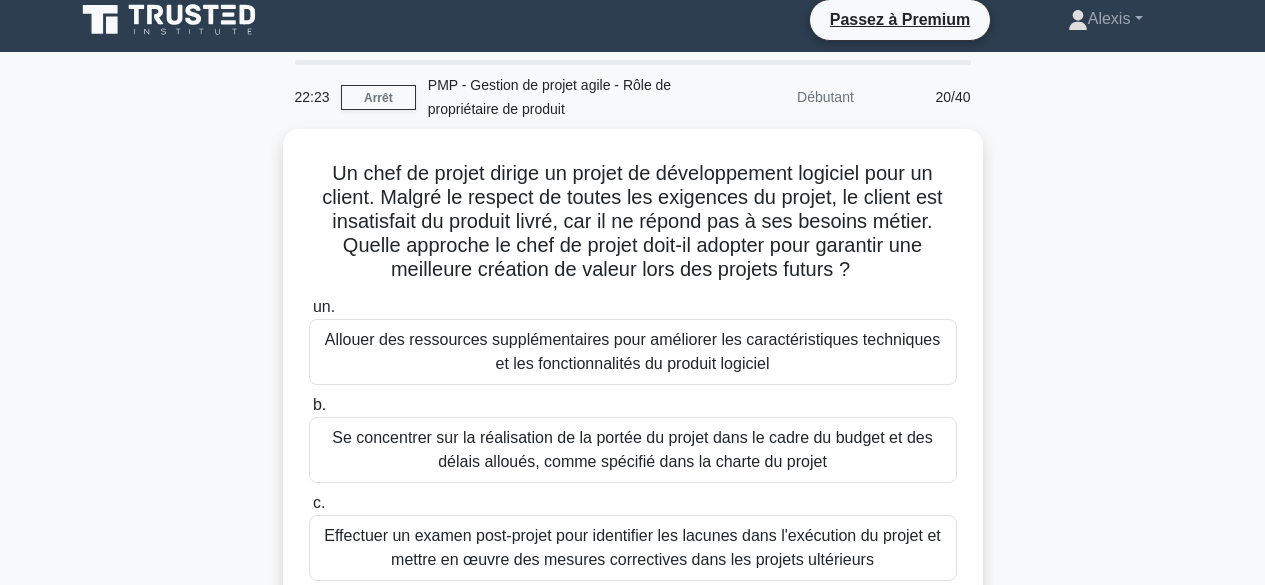 scroll, scrollTop: 0, scrollLeft: 0, axis: both 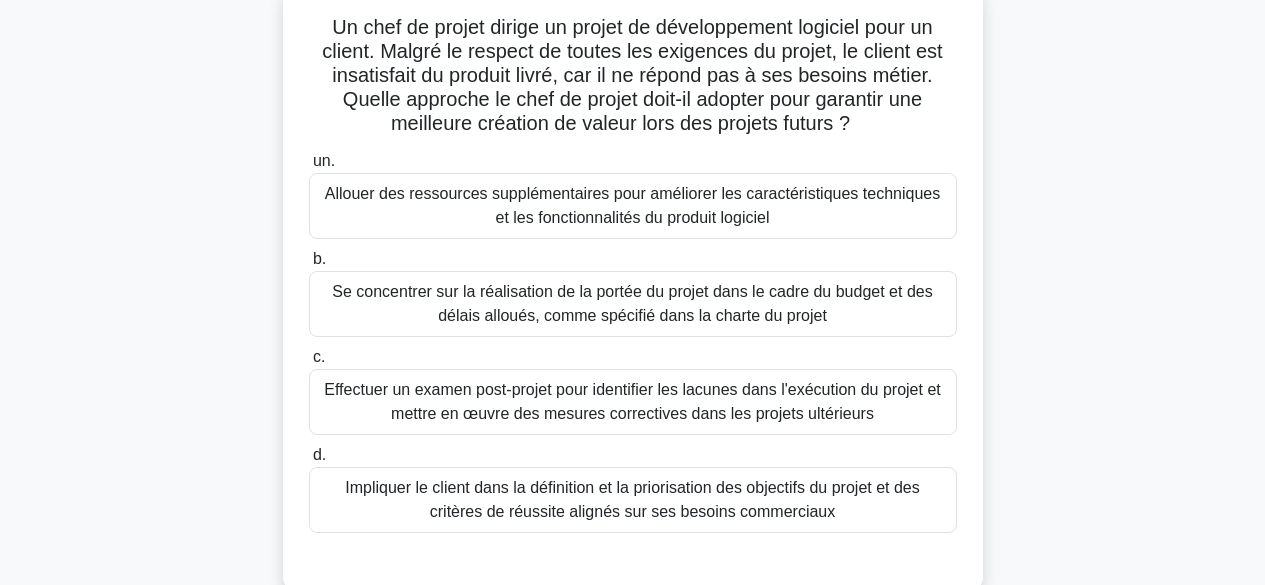 click on "Effectuer un examen post-projet pour identifier les lacunes dans l'exécution du projet et mettre en œuvre des mesures correctives dans les projets ultérieurs" at bounding box center (633, 402) 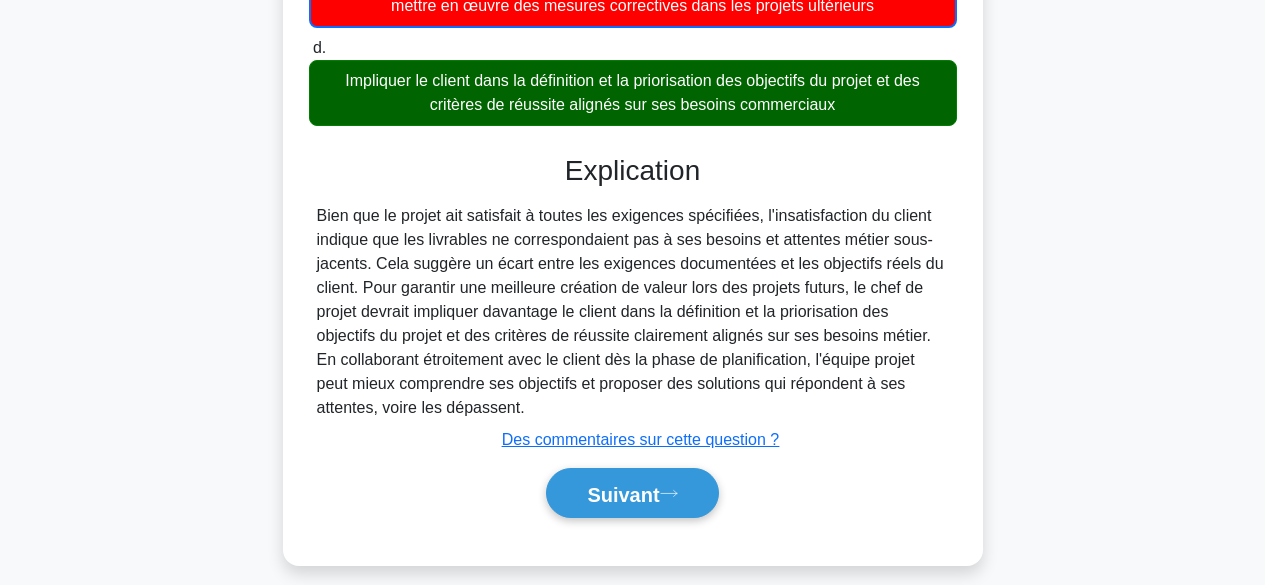 scroll, scrollTop: 582, scrollLeft: 0, axis: vertical 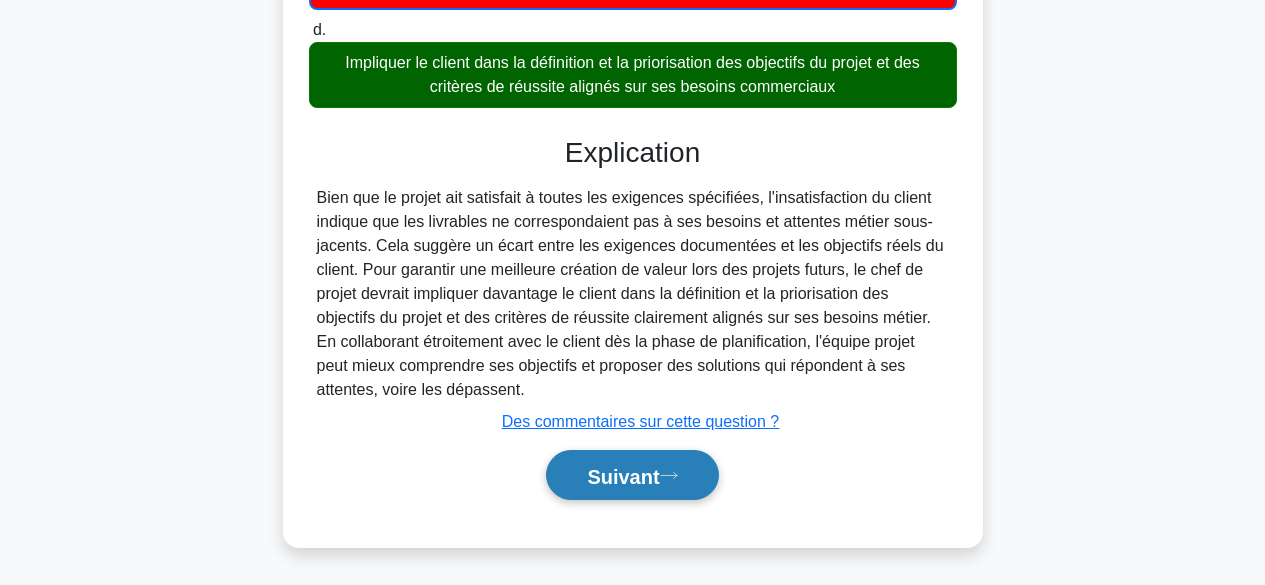 click on "Suivant" at bounding box center (623, 476) 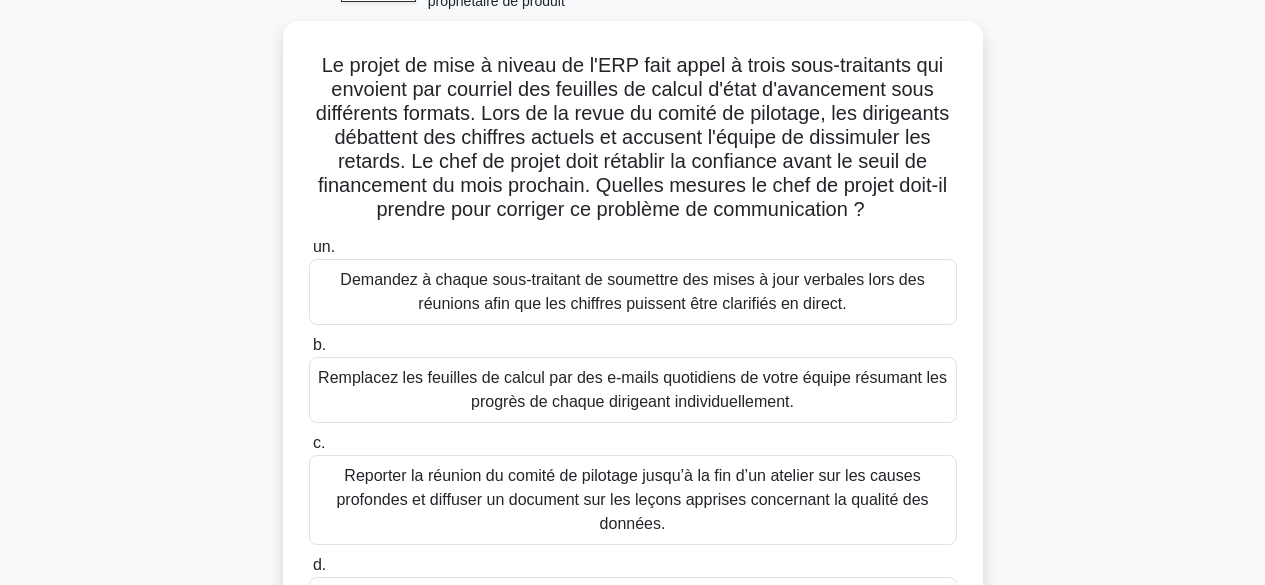 scroll, scrollTop: 114, scrollLeft: 0, axis: vertical 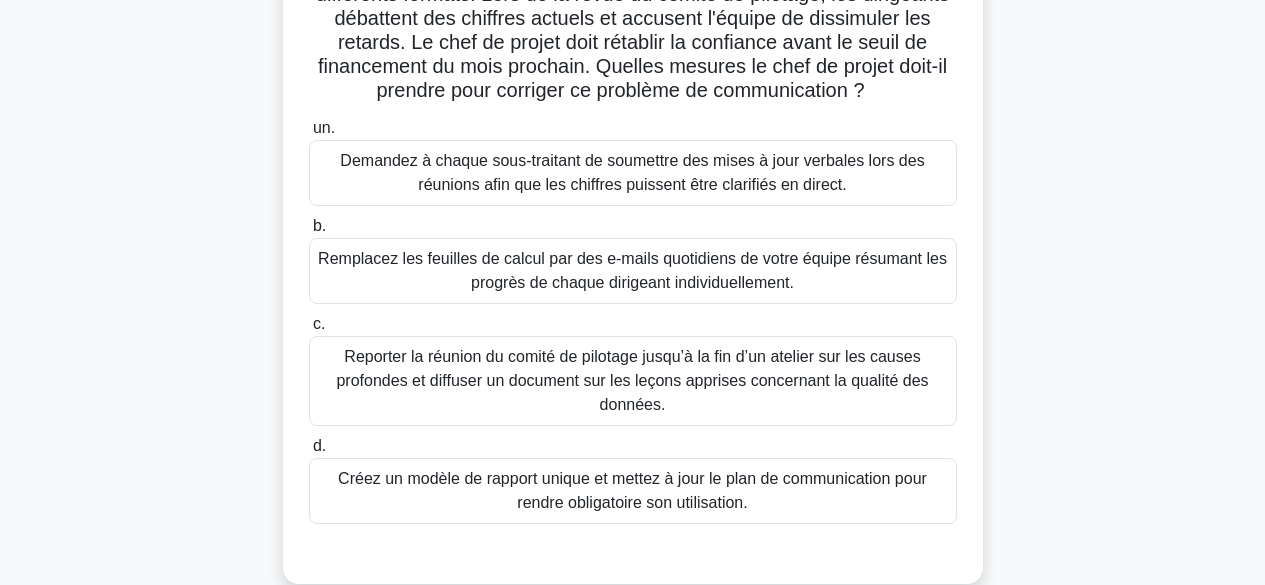 click on "Créez un modèle de rapport unique et mettez à jour le plan de communication pour rendre obligatoire son utilisation." at bounding box center (632, 490) 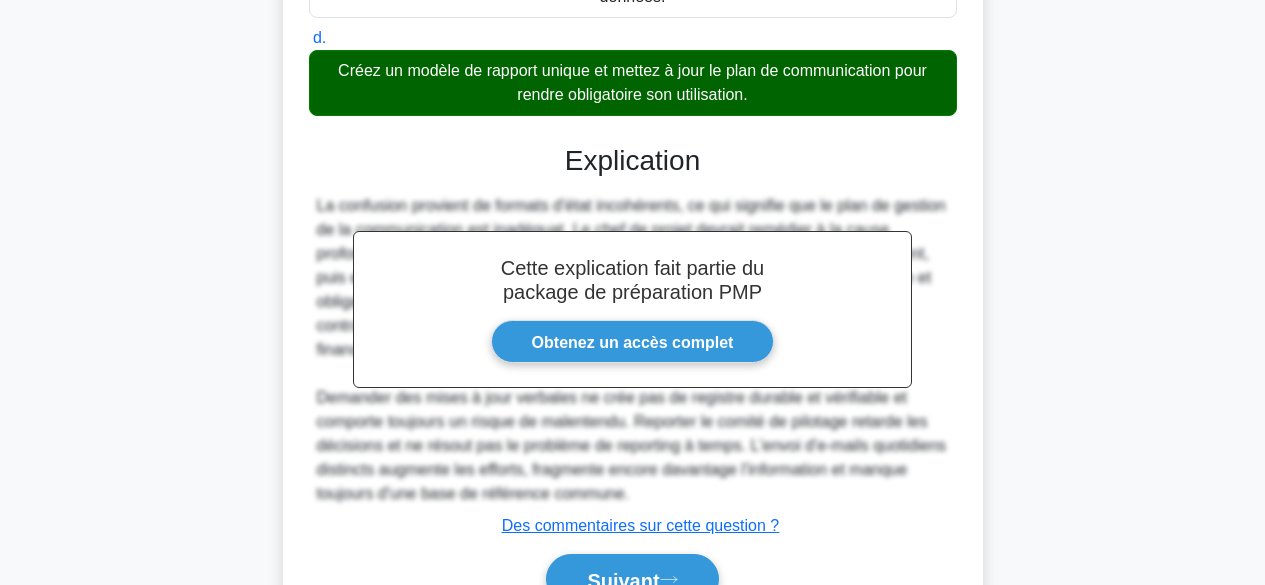 scroll, scrollTop: 772, scrollLeft: 0, axis: vertical 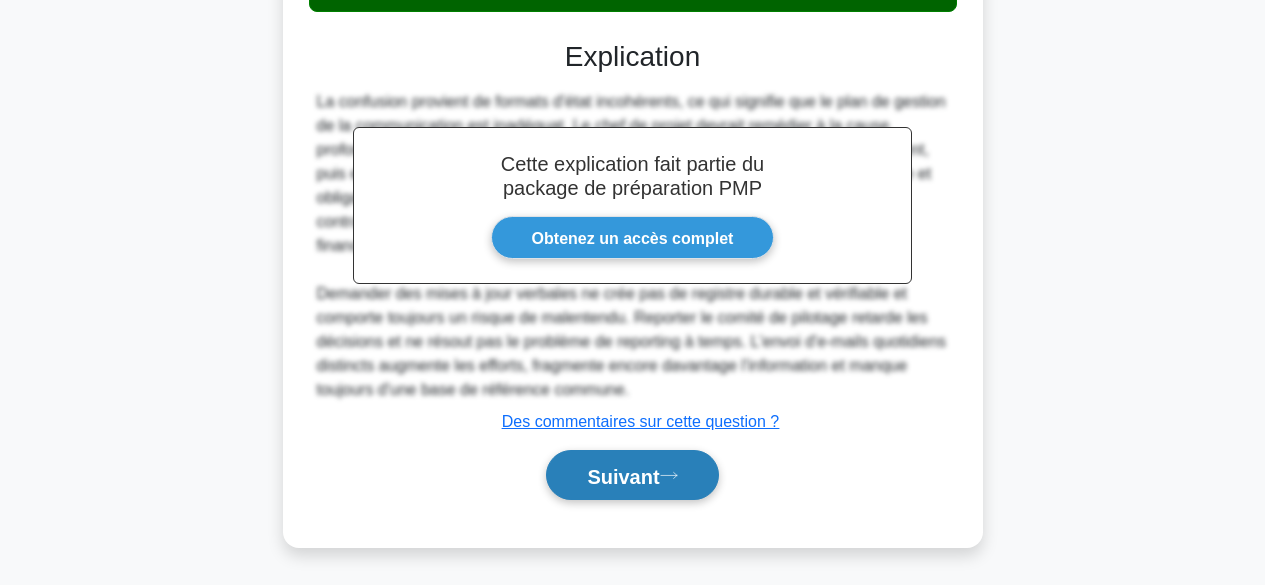 click on "Suivant" at bounding box center [623, 476] 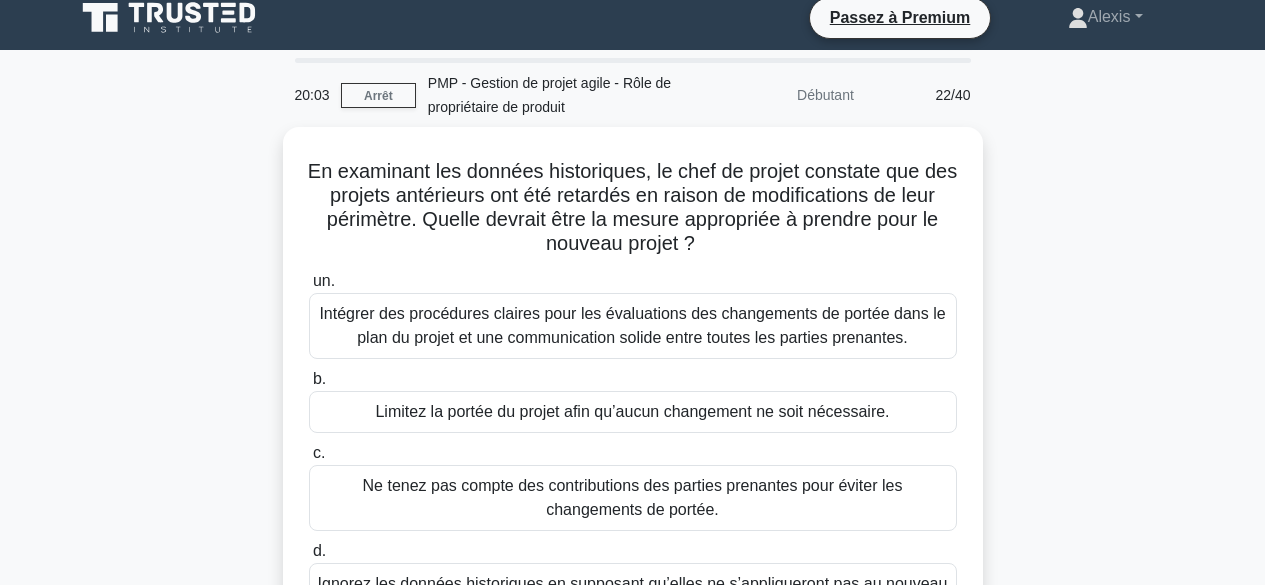 scroll, scrollTop: 8, scrollLeft: 0, axis: vertical 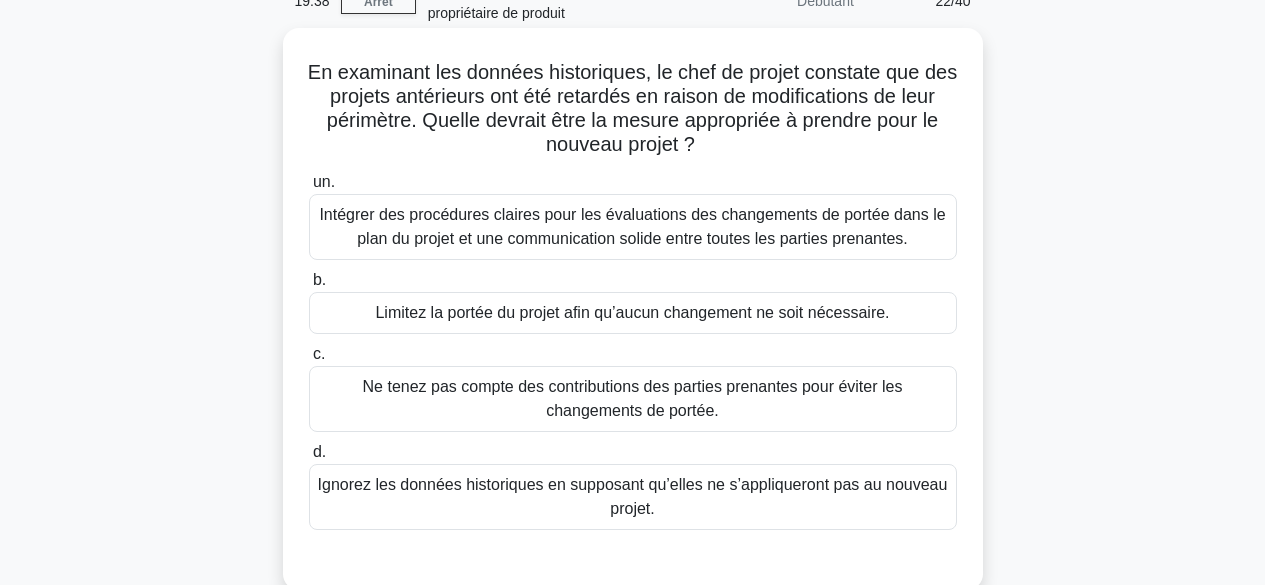 click on "Intégrer des procédures claires pour les évaluations des changements de portée dans le plan du projet et une communication solide entre toutes les parties prenantes." at bounding box center (632, 226) 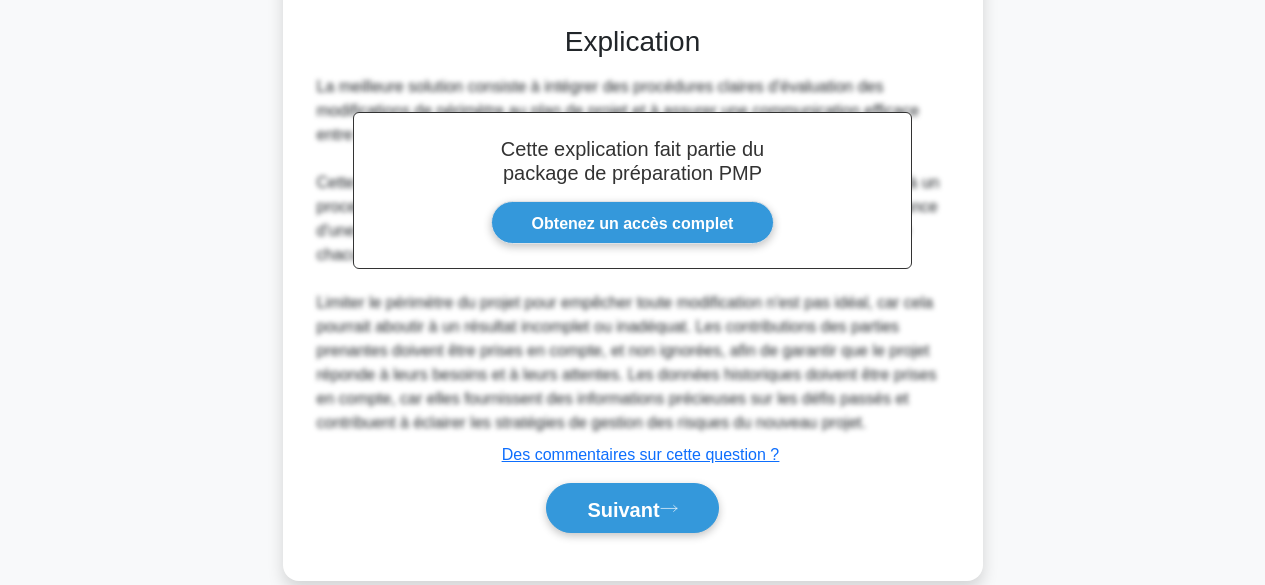 scroll, scrollTop: 676, scrollLeft: 0, axis: vertical 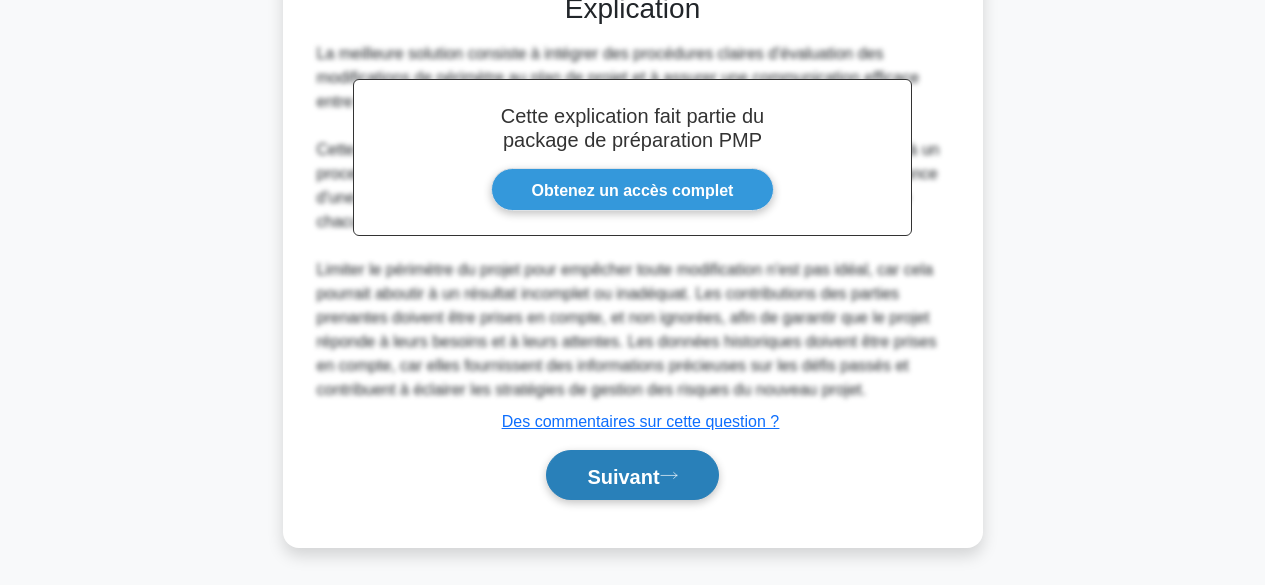 click on "Suivant" at bounding box center [623, 476] 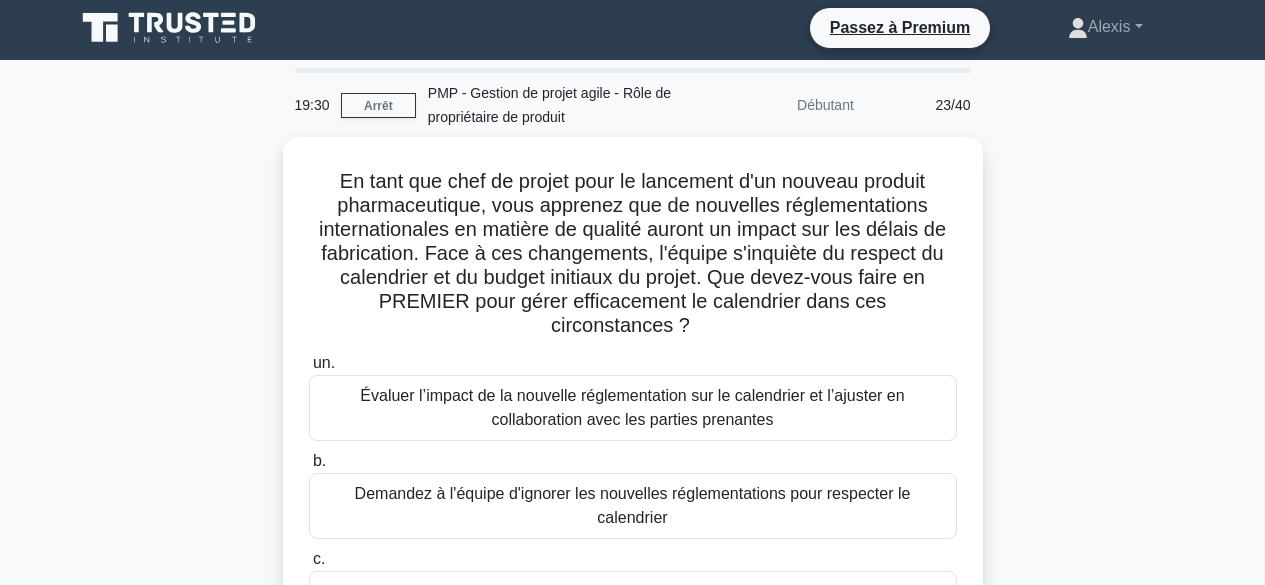 scroll, scrollTop: 0, scrollLeft: 0, axis: both 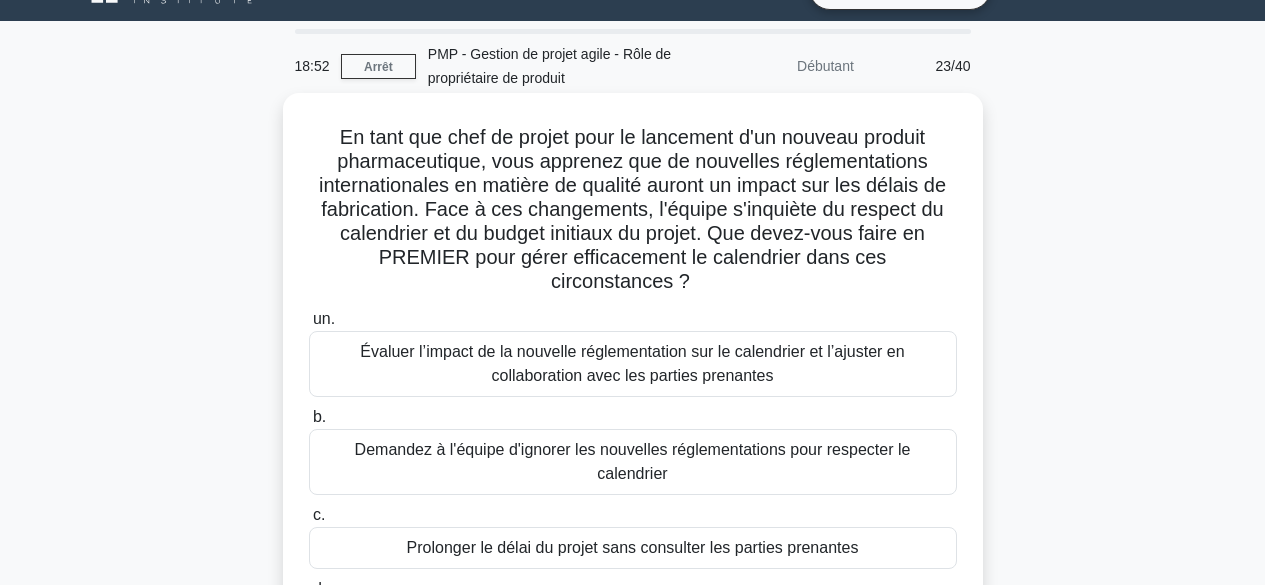 click on "Évaluer l’impact de la nouvelle réglementation sur le calendrier et l’ajuster en collaboration avec les parties prenantes" at bounding box center [633, 364] 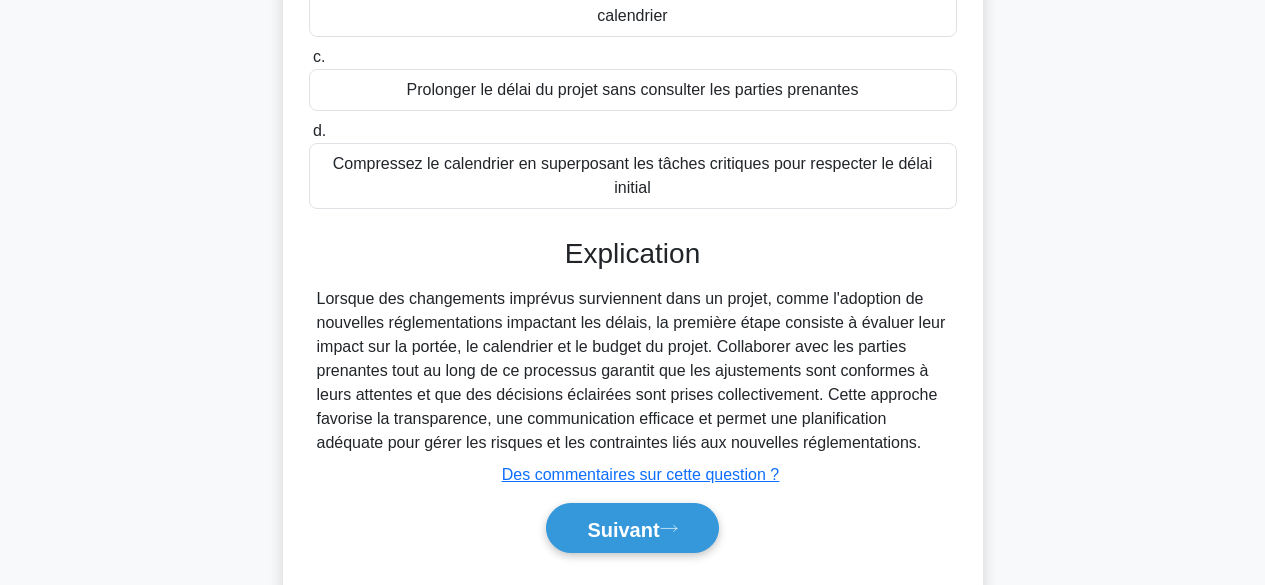 scroll, scrollTop: 532, scrollLeft: 0, axis: vertical 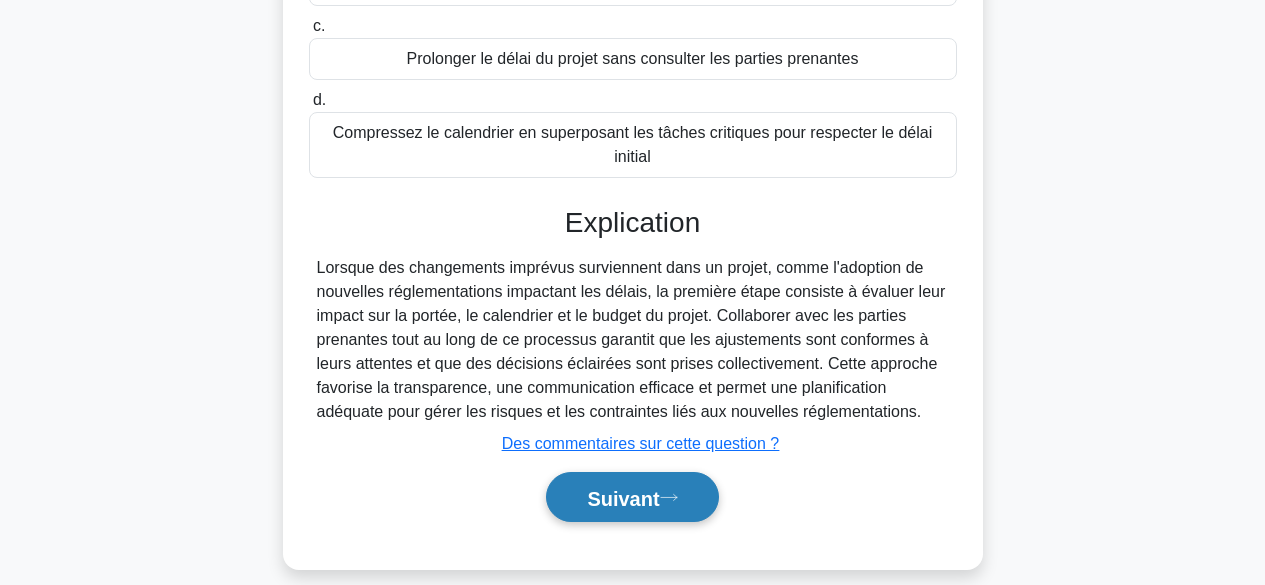 click on "Suivant" at bounding box center (623, 498) 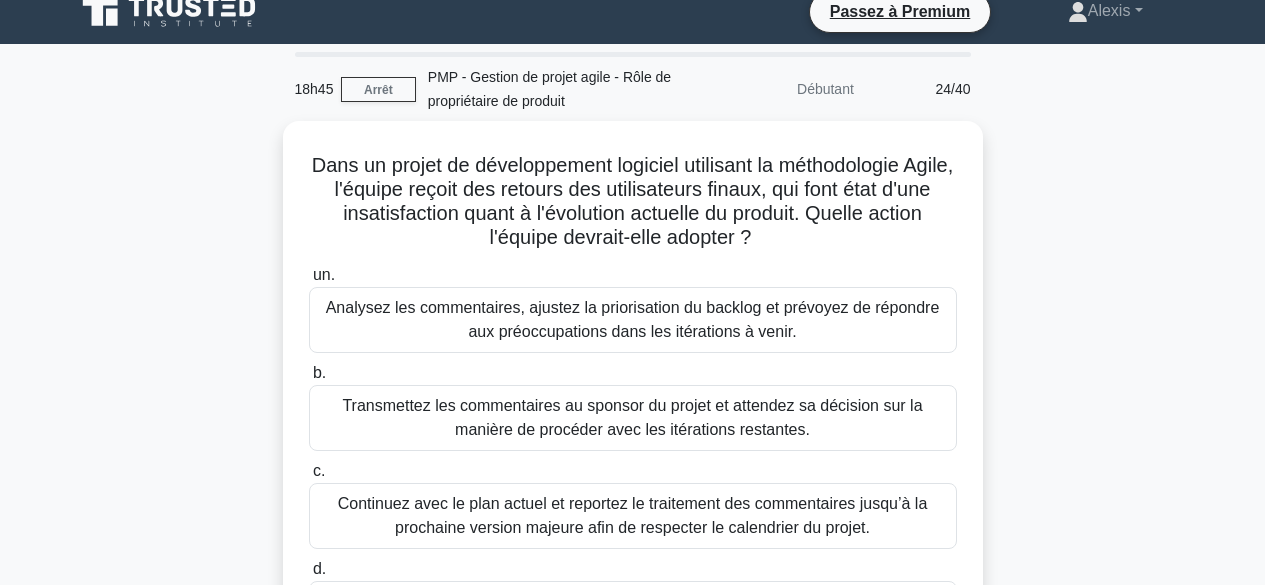 scroll, scrollTop: 0, scrollLeft: 0, axis: both 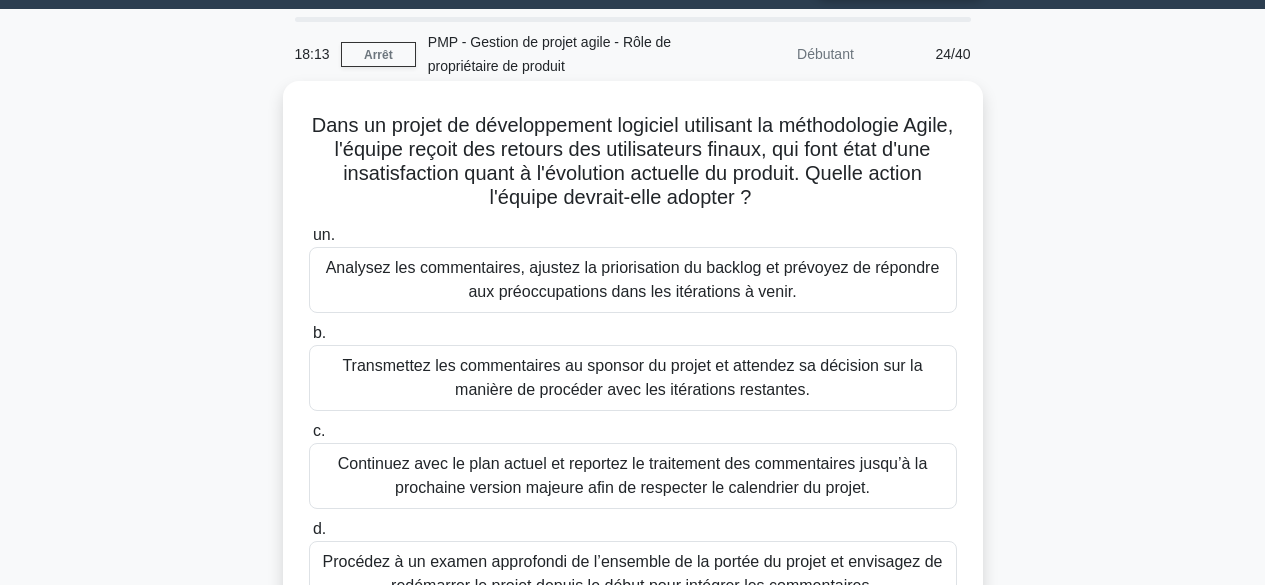click on "Analysez les commentaires, ajustez la priorisation du backlog et prévoyez de répondre aux préoccupations dans les itérations à venir." at bounding box center (633, 280) 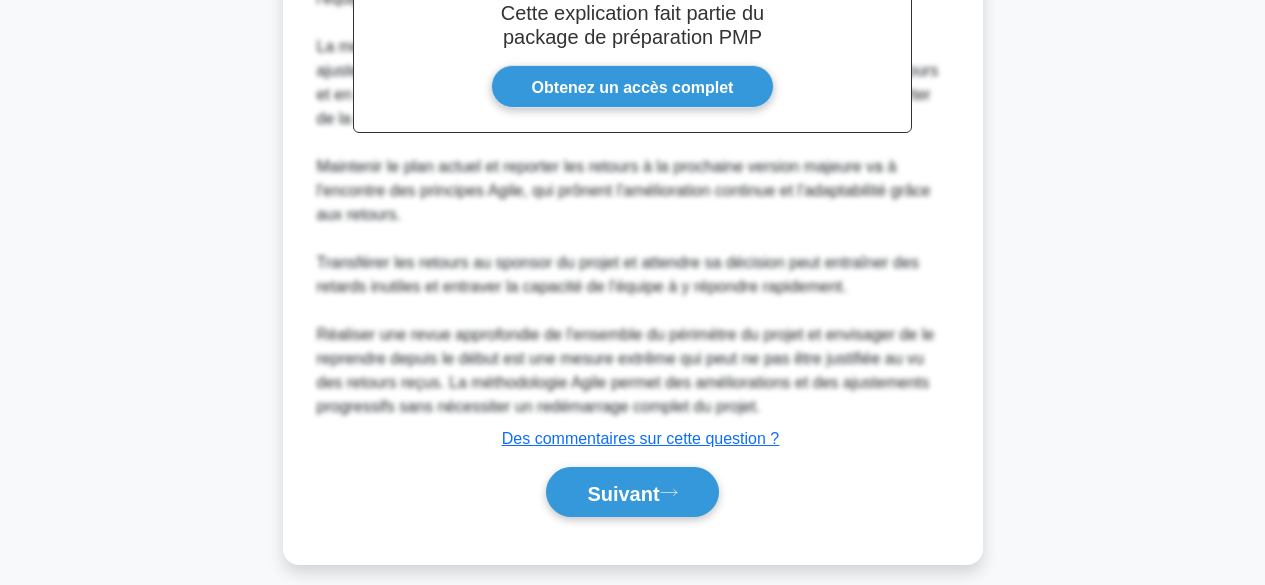 scroll, scrollTop: 820, scrollLeft: 0, axis: vertical 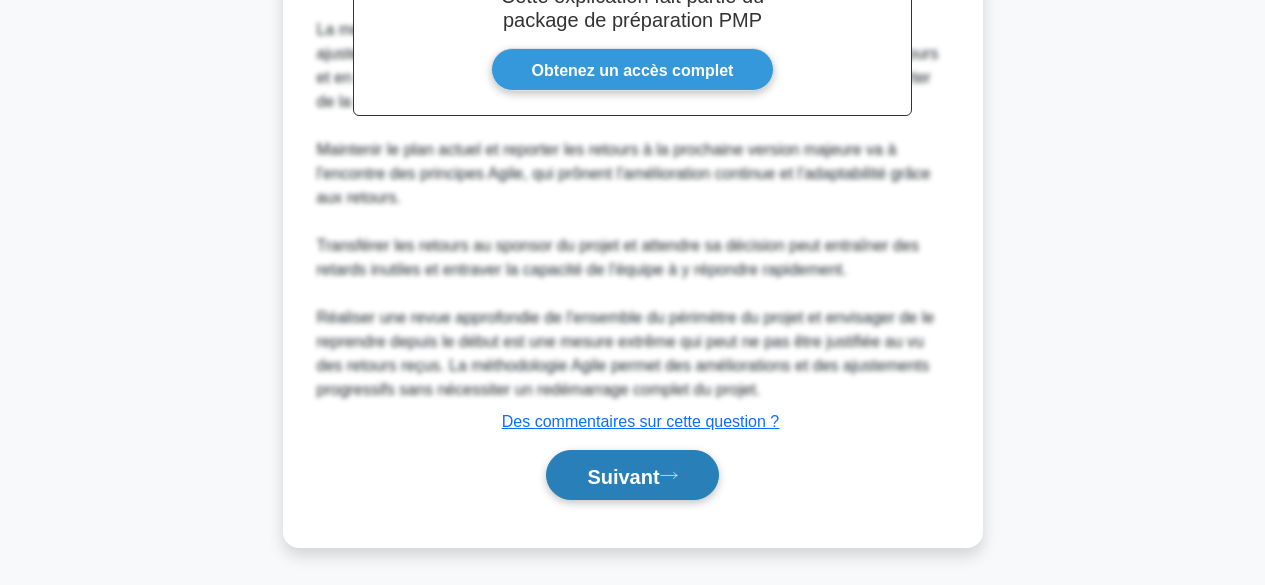 click on "Suivant" at bounding box center [623, 476] 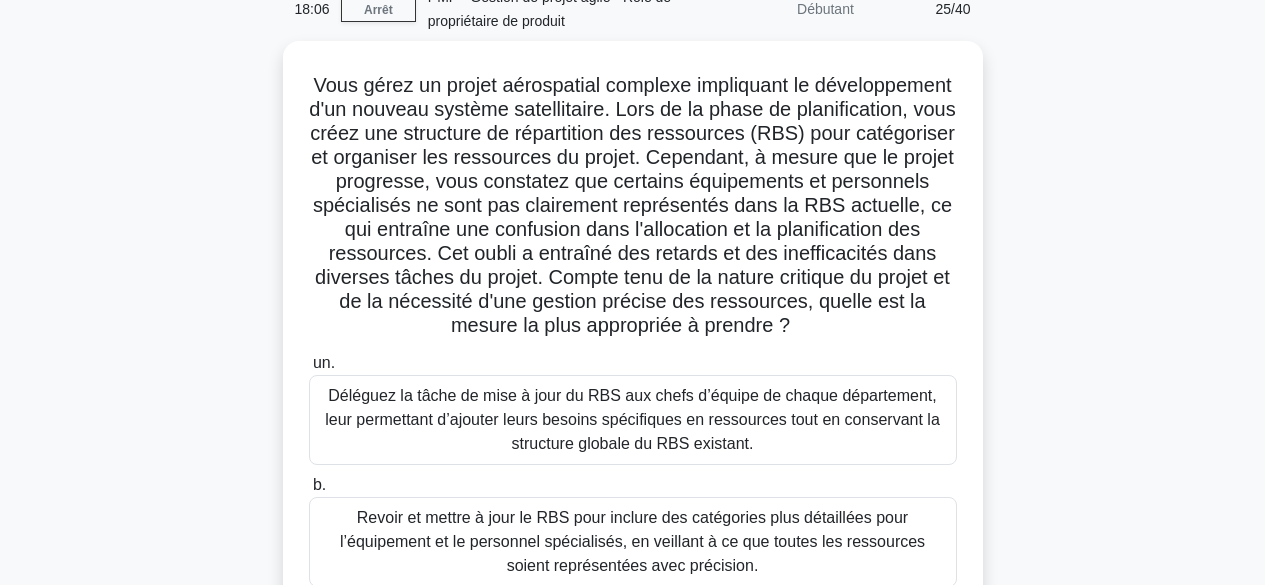 scroll, scrollTop: 73, scrollLeft: 0, axis: vertical 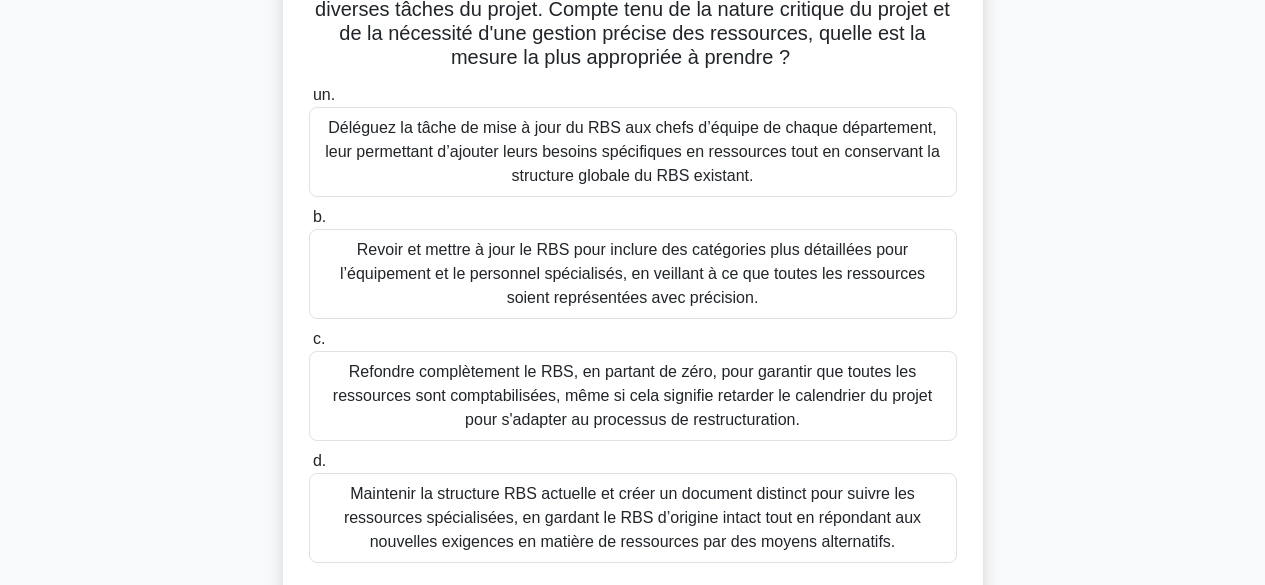 click on "Revoir et mettre à jour le RBS pour inclure des catégories plus détaillées pour l’équipement et le personnel spécialisés, en veillant à ce que toutes les ressources soient représentées avec précision." at bounding box center [632, 273] 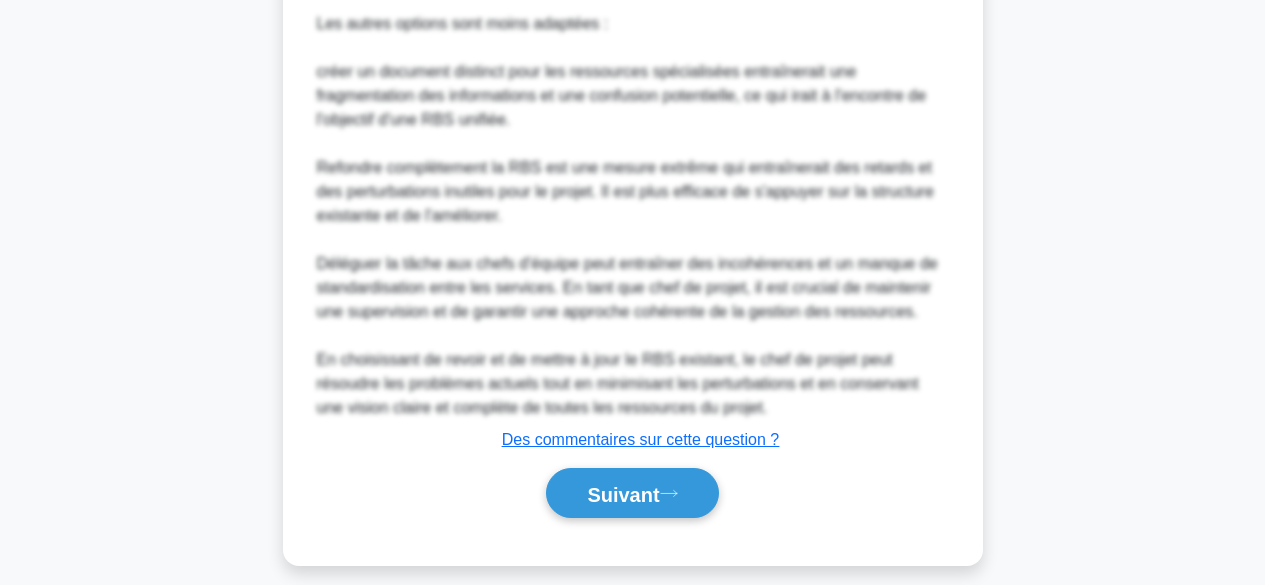 scroll, scrollTop: 1396, scrollLeft: 0, axis: vertical 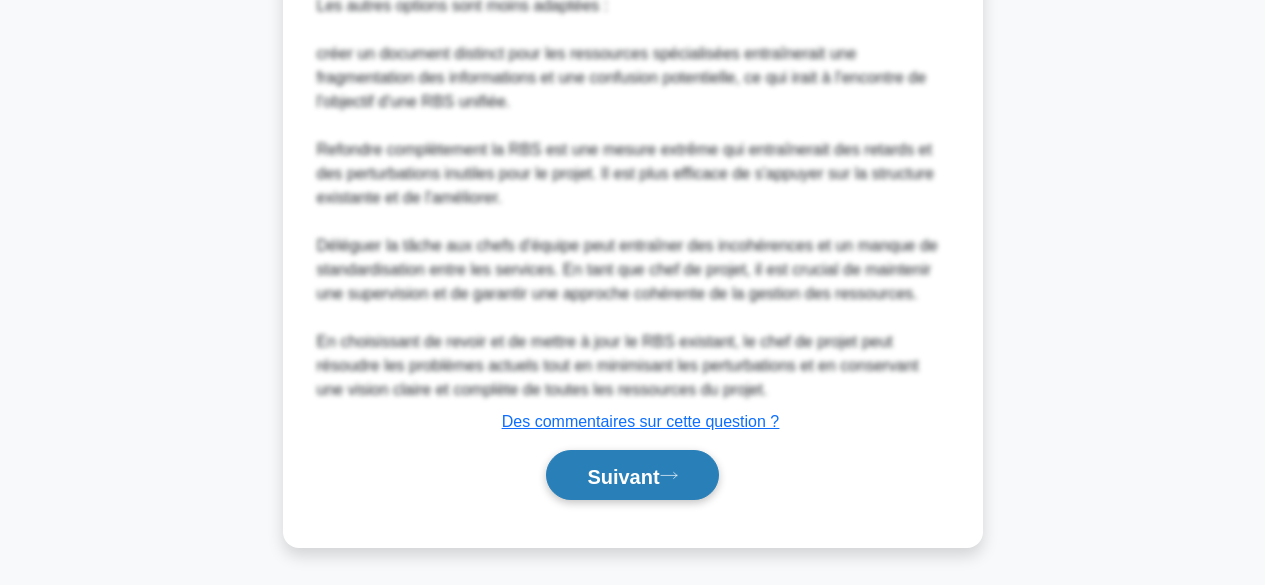click on "Suivant" at bounding box center [623, 476] 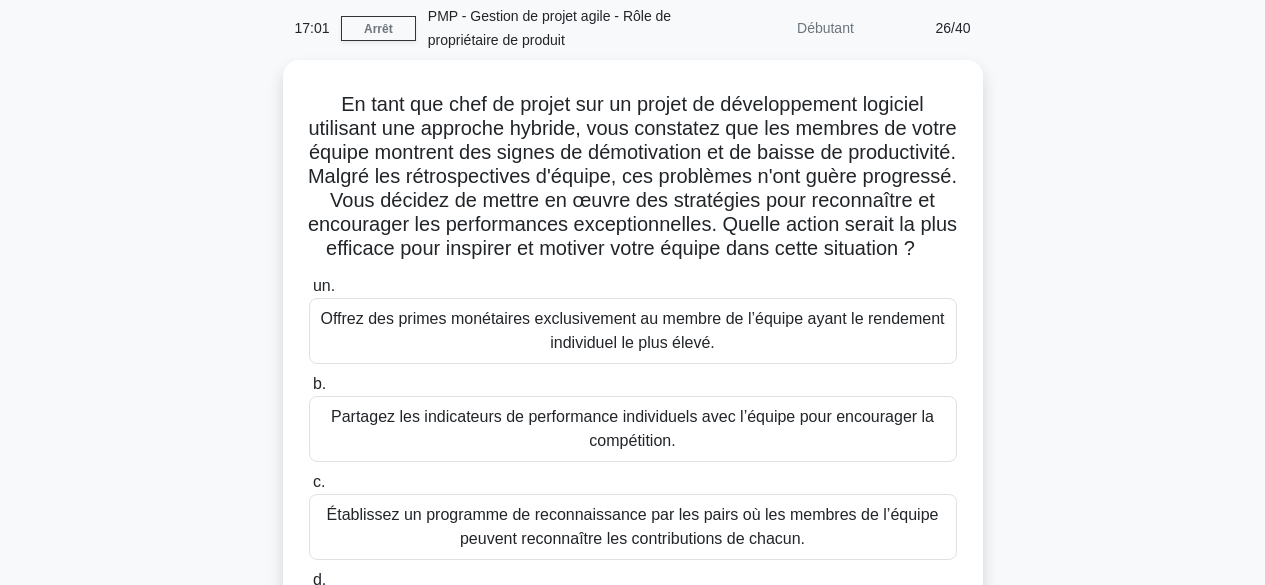 scroll, scrollTop: 61, scrollLeft: 0, axis: vertical 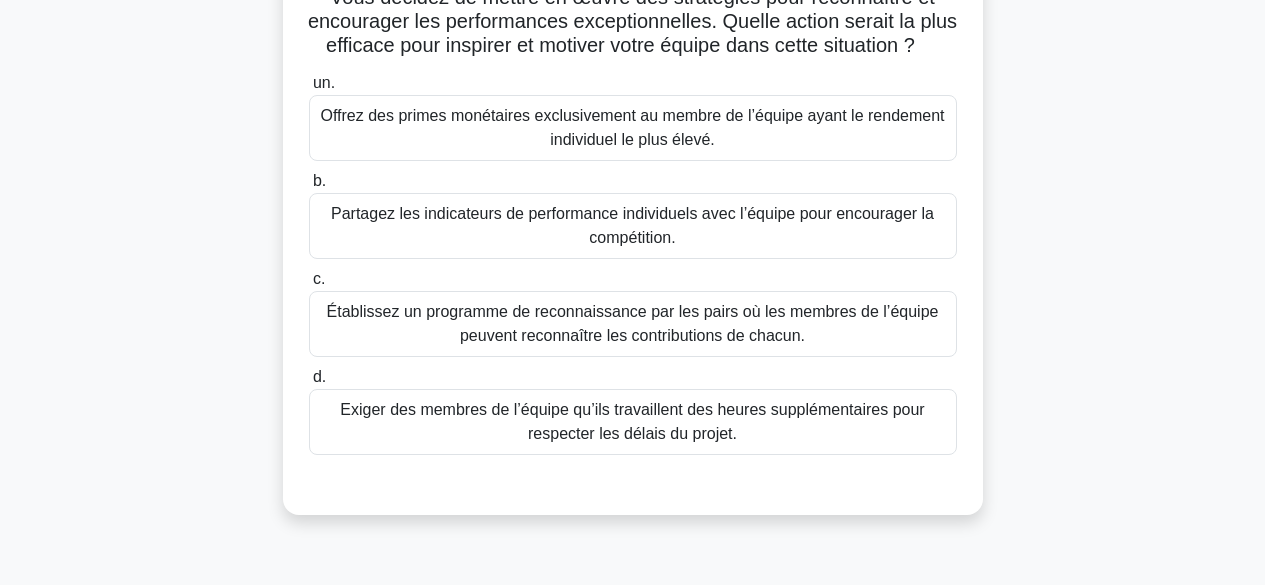 click on "Établissez un programme de reconnaissance par les pairs où les membres de l’équipe peuvent reconnaître les contributions de chacun." at bounding box center (633, 323) 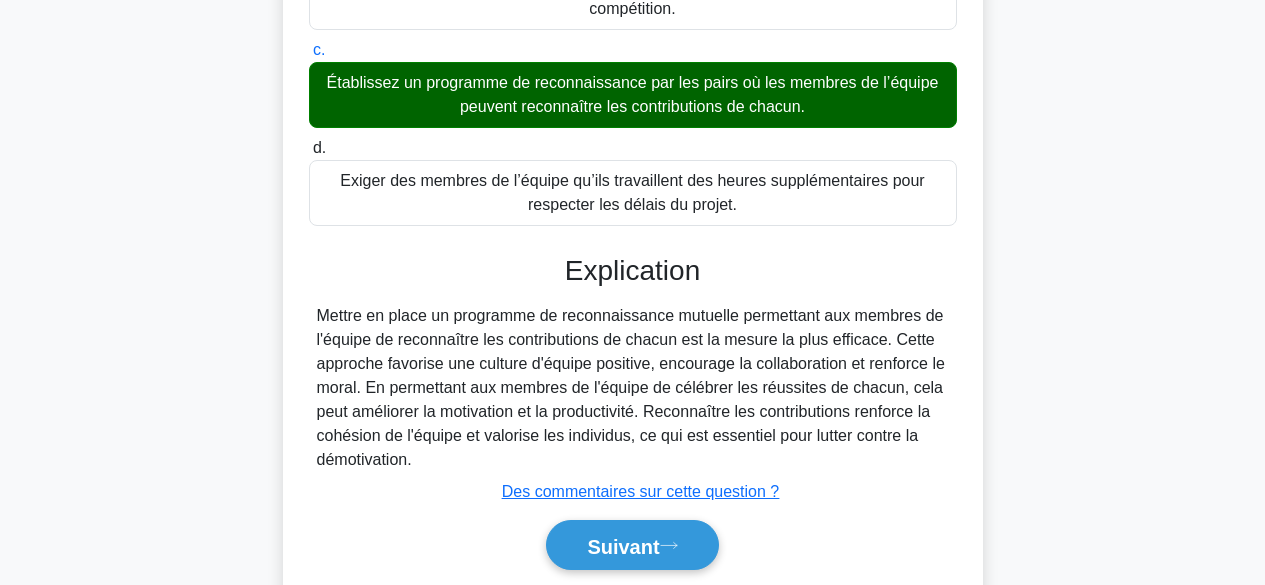 scroll, scrollTop: 604, scrollLeft: 0, axis: vertical 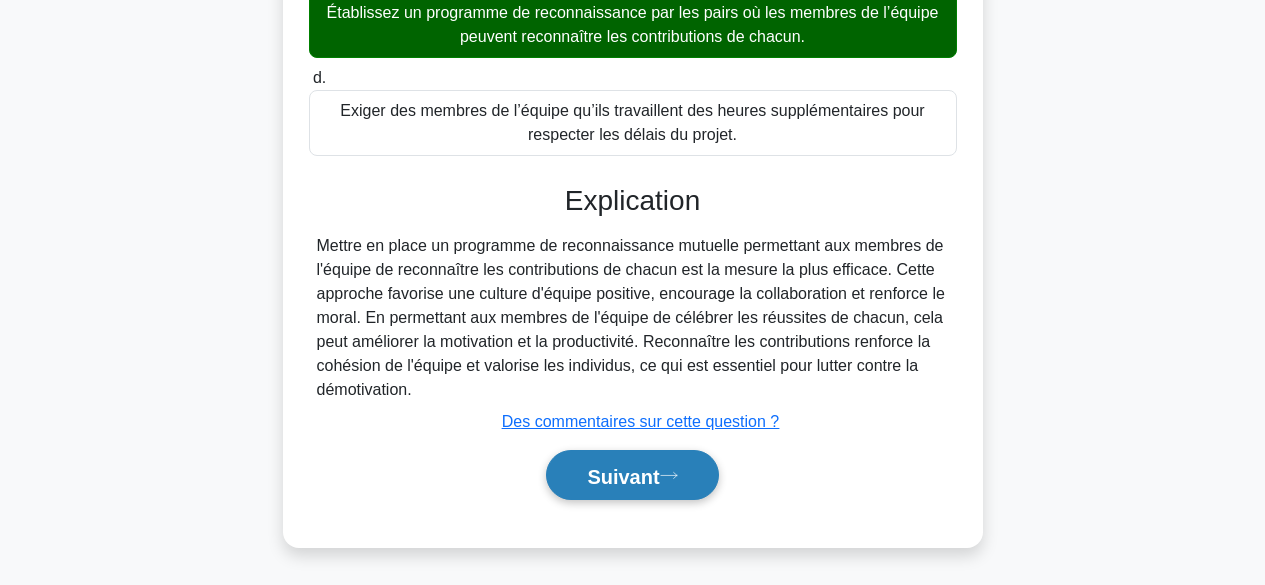 click on "Suivant" at bounding box center (623, 476) 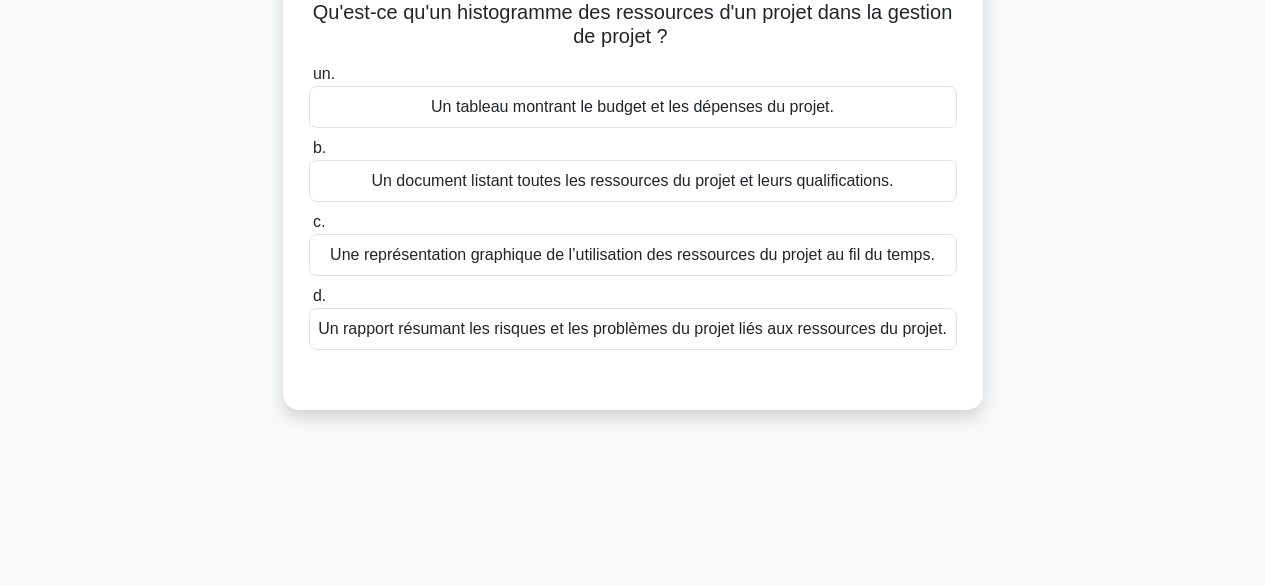 scroll, scrollTop: 4, scrollLeft: 0, axis: vertical 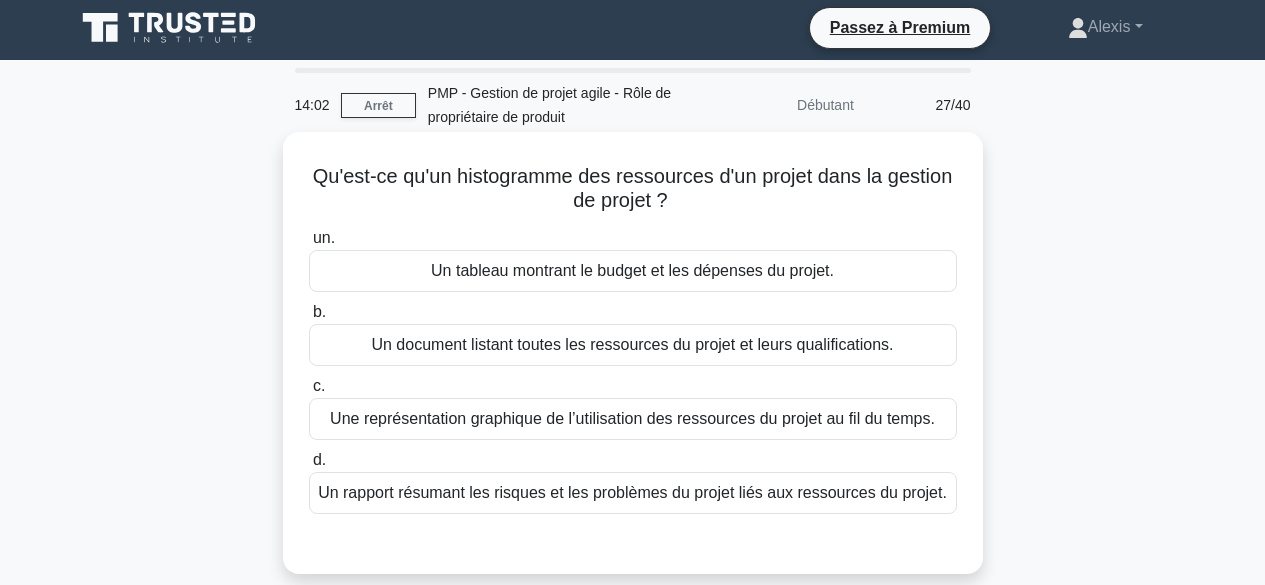 click on "Une représentation graphique de l’utilisation des ressources du projet au fil du temps." at bounding box center [632, 418] 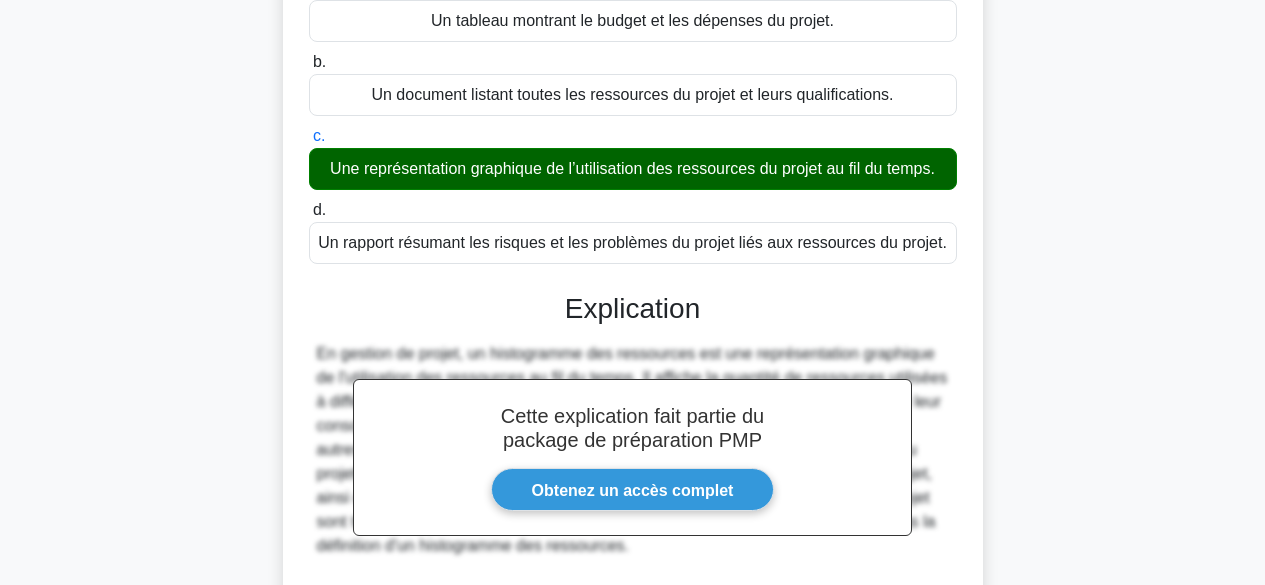 scroll, scrollTop: 495, scrollLeft: 0, axis: vertical 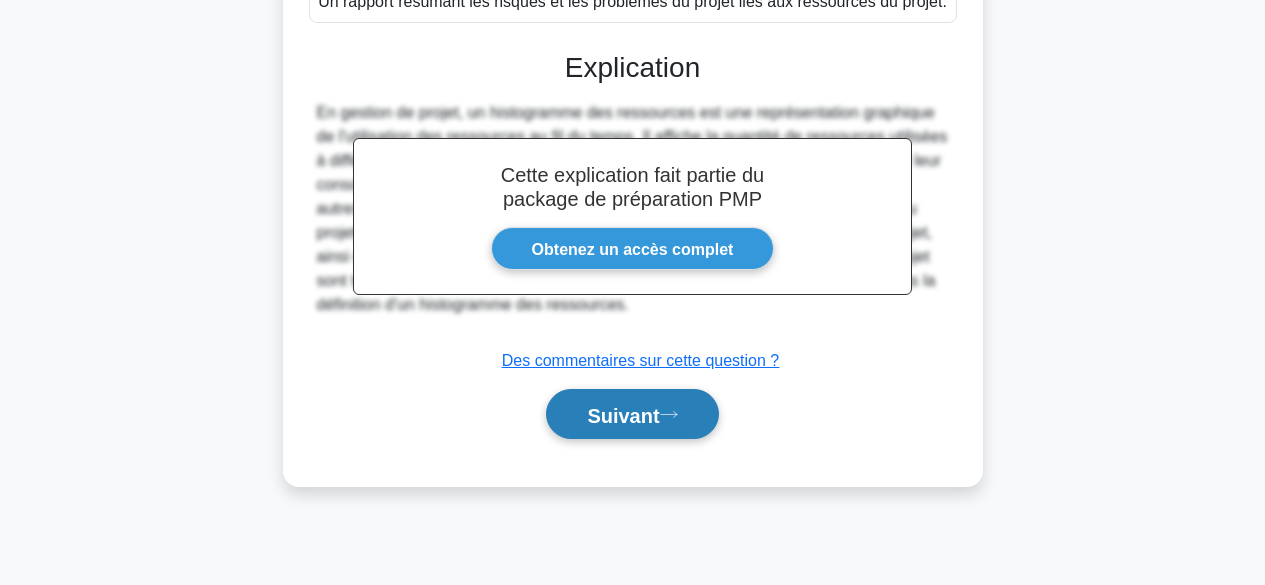 click on "Suivant" at bounding box center [623, 415] 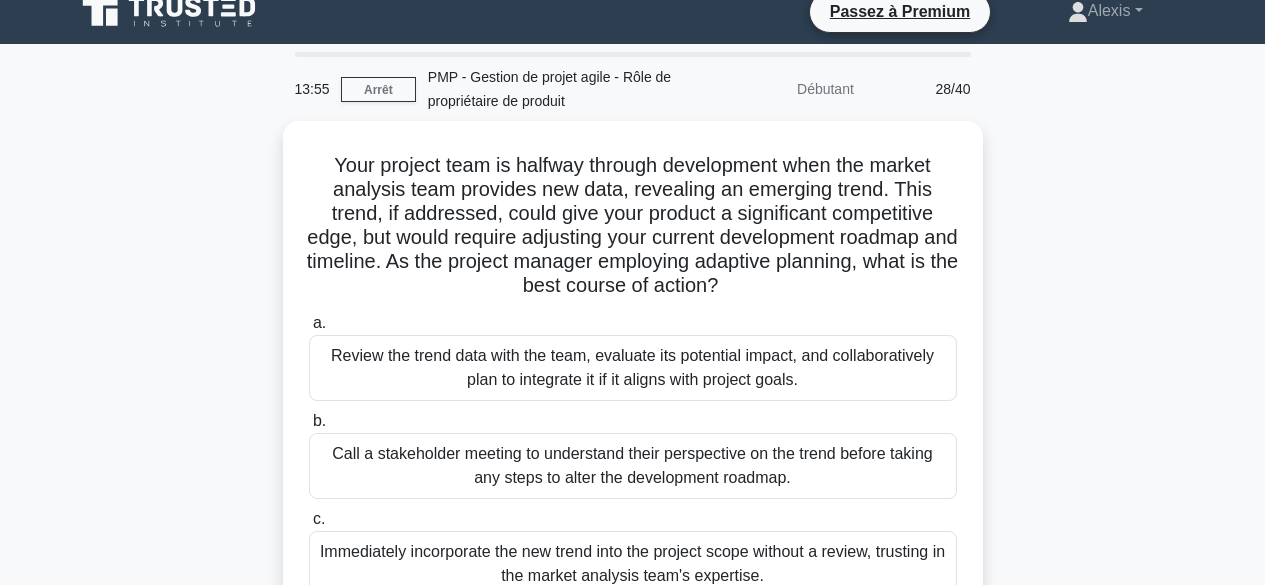 scroll, scrollTop: 12, scrollLeft: 0, axis: vertical 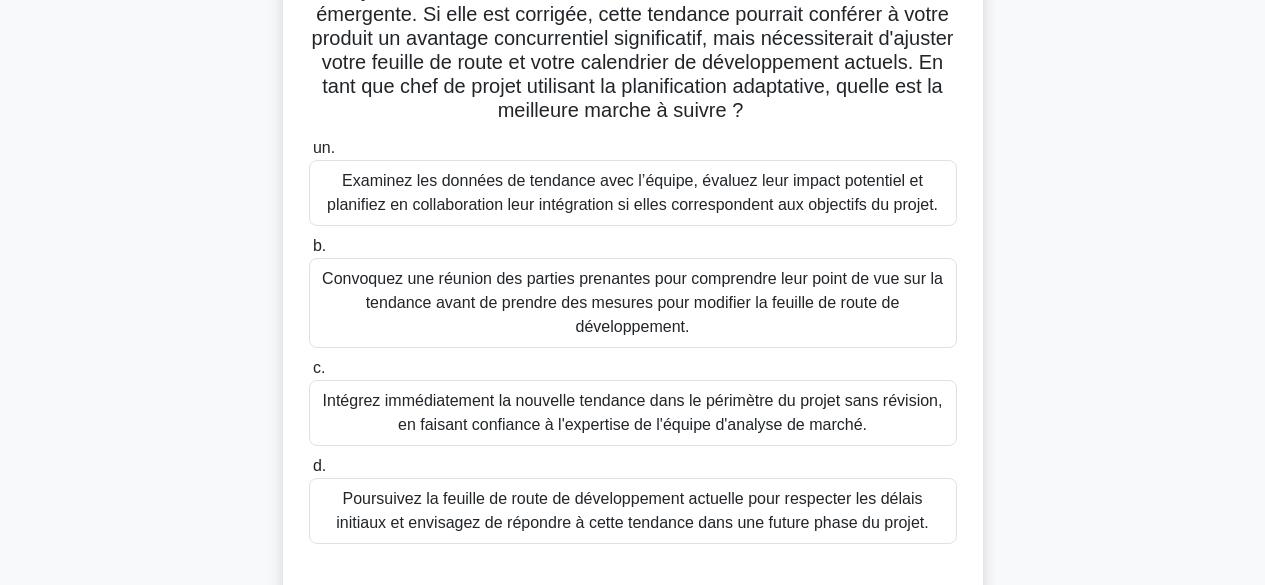 click on "Examinez les données de tendance avec l’équipe, évaluez leur impact potentiel et planifiez en collaboration leur intégration si elles correspondent aux objectifs du projet." at bounding box center (632, 192) 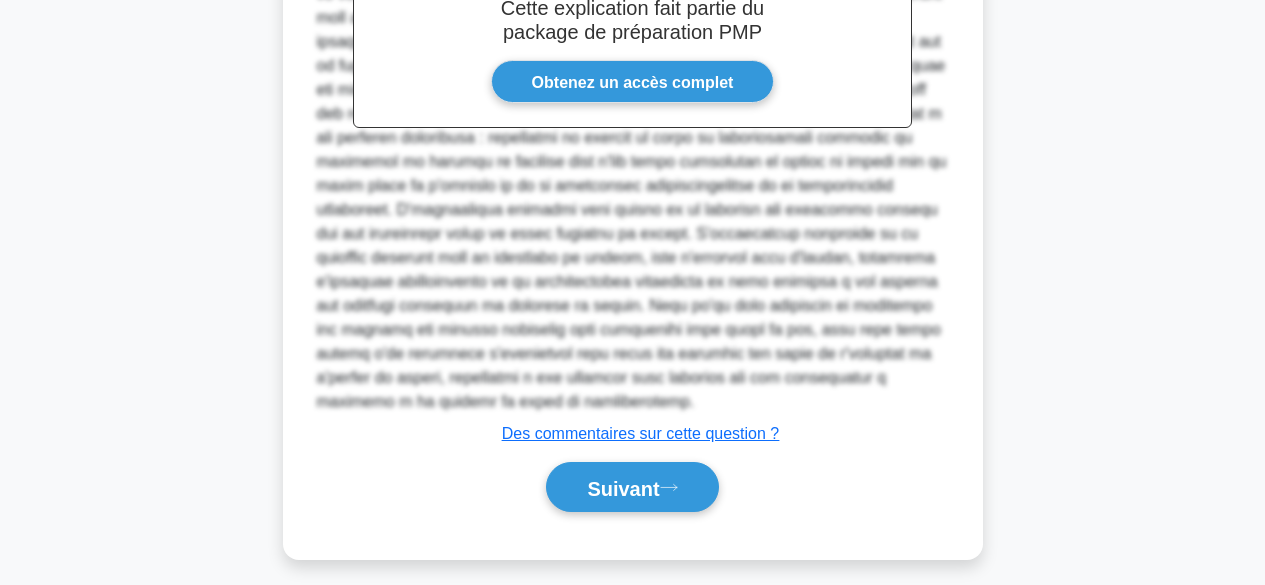 scroll, scrollTop: 923, scrollLeft: 0, axis: vertical 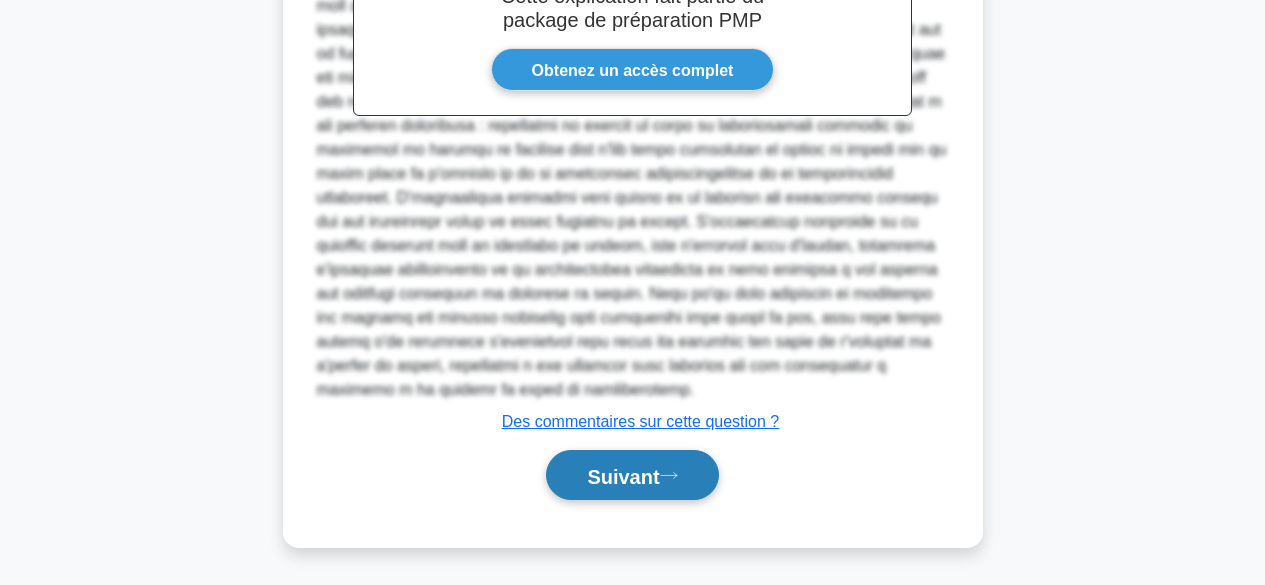 click 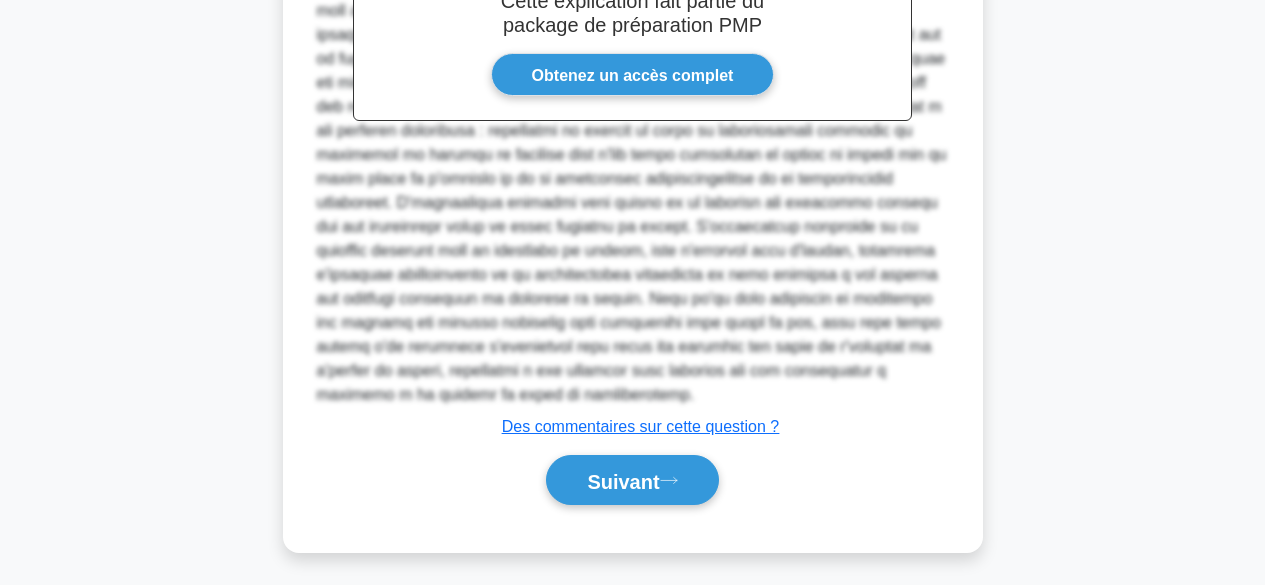 scroll, scrollTop: 495, scrollLeft: 0, axis: vertical 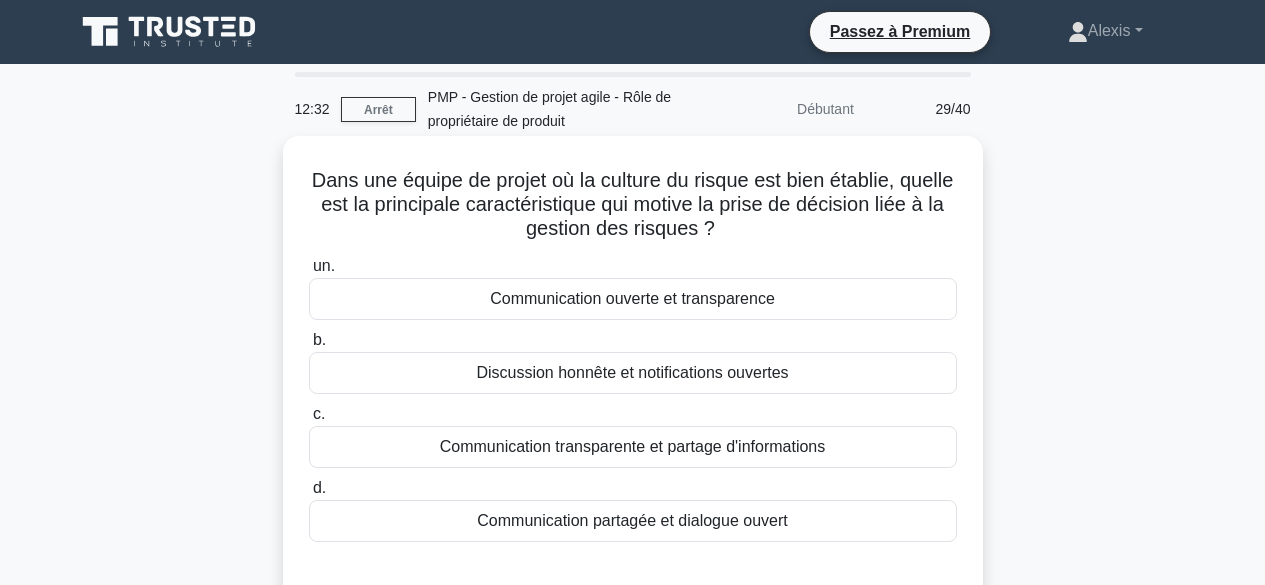 click on "Communication ouverte et transparence" at bounding box center (632, 298) 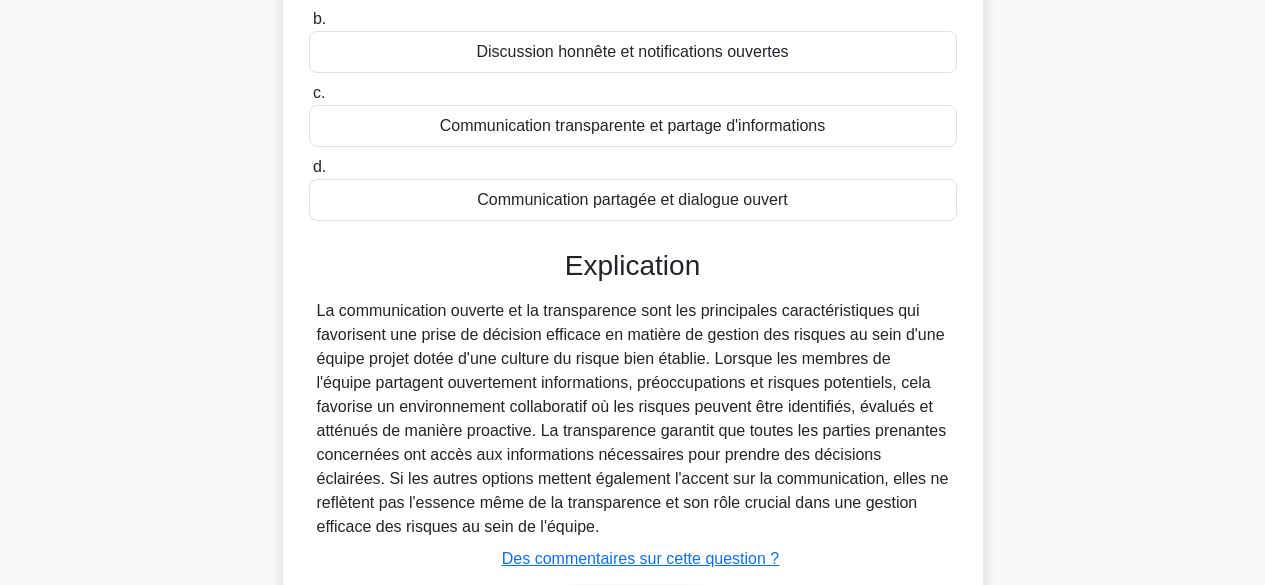 scroll, scrollTop: 495, scrollLeft: 0, axis: vertical 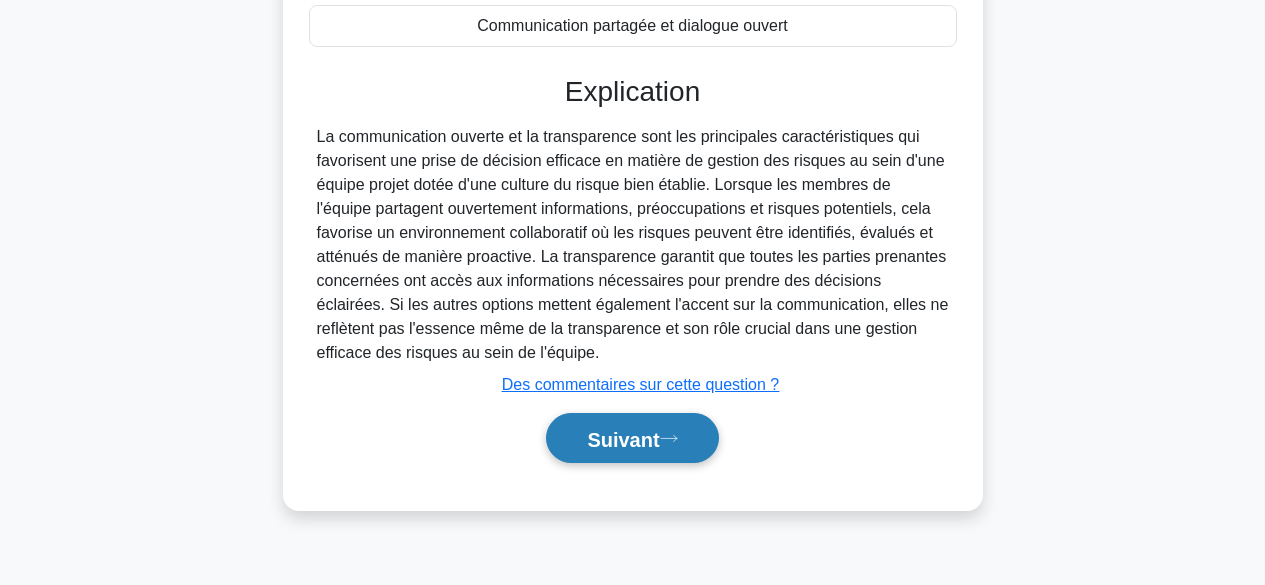 click on "Suivant" at bounding box center [623, 439] 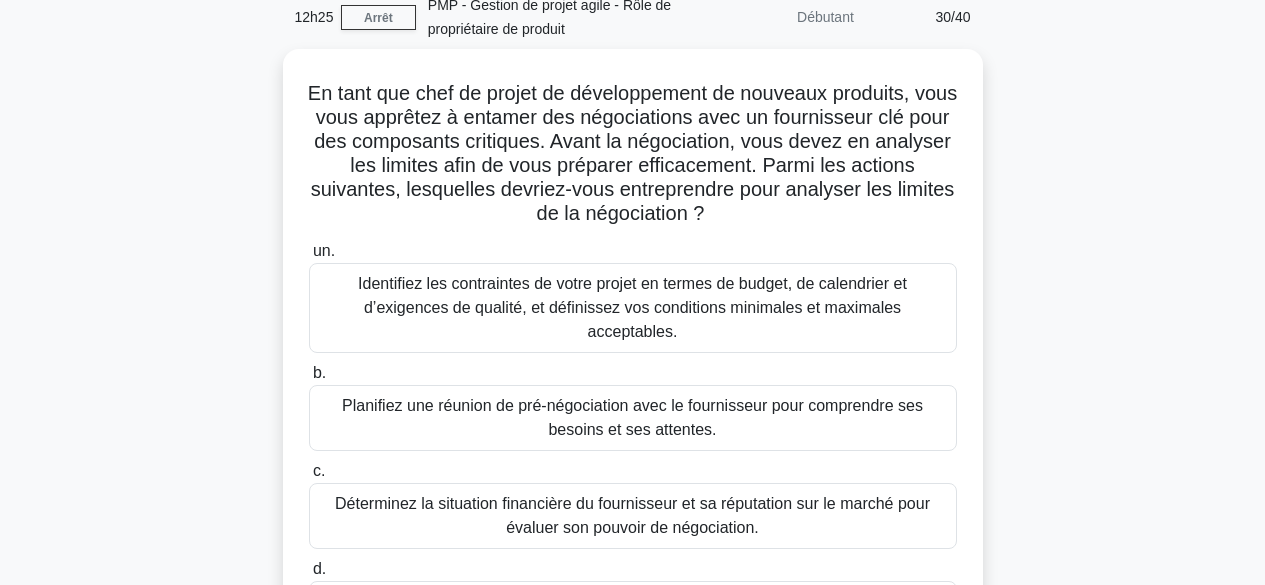 scroll, scrollTop: 16, scrollLeft: 0, axis: vertical 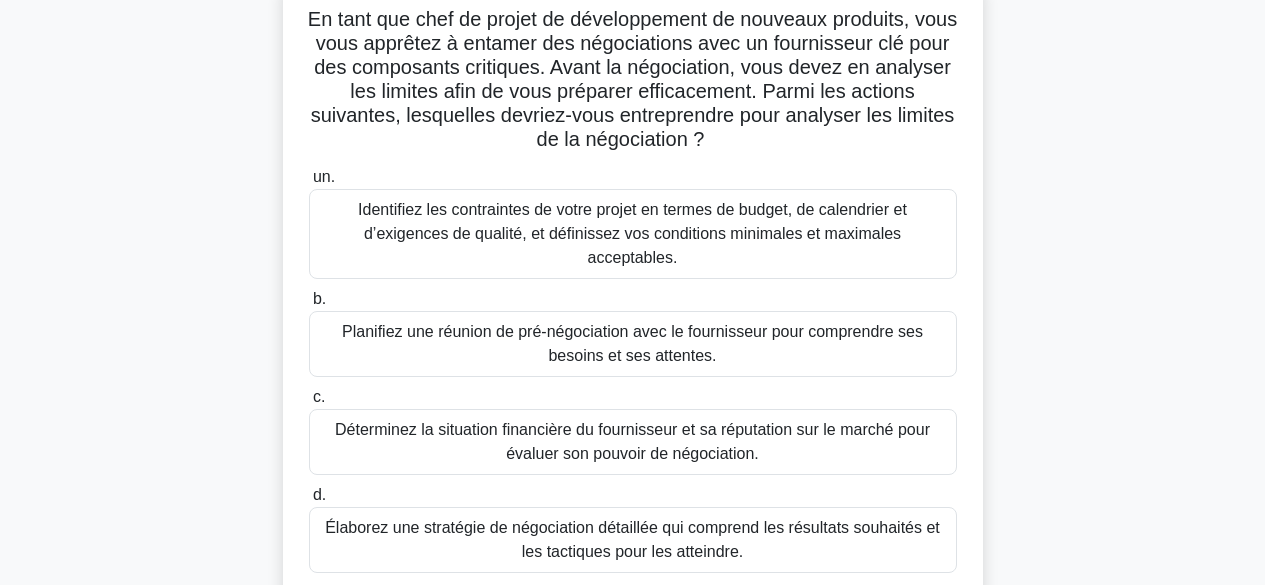 click on "Élaborez une stratégie de négociation détaillée qui comprend les résultats souhaités et les tactiques pour les atteindre." at bounding box center [632, 539] 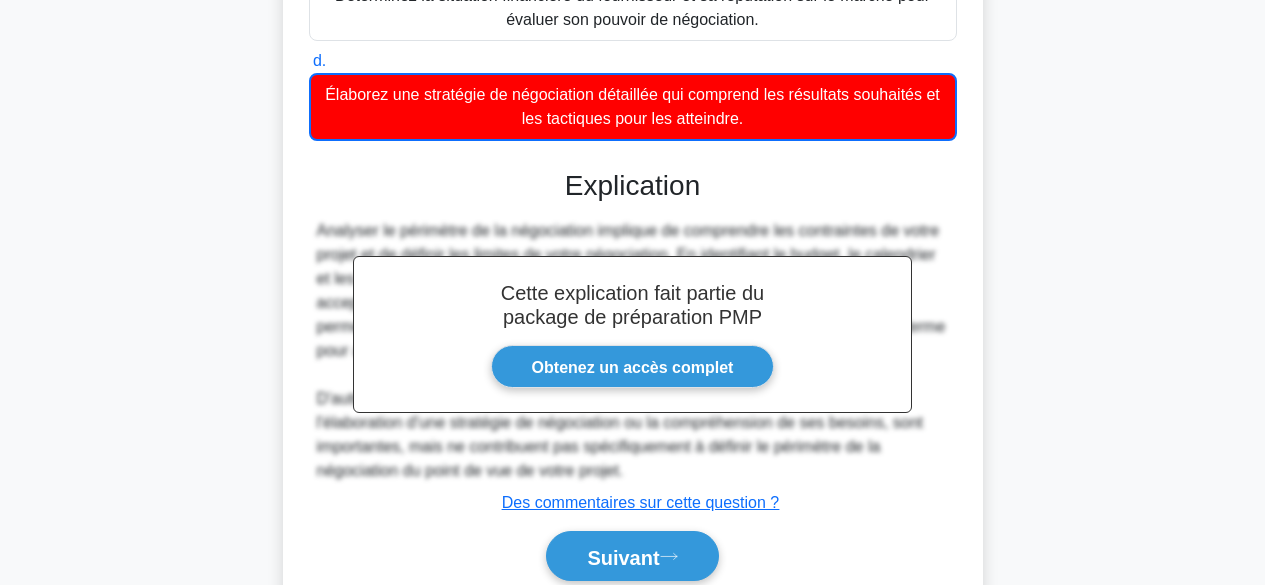scroll, scrollTop: 678, scrollLeft: 0, axis: vertical 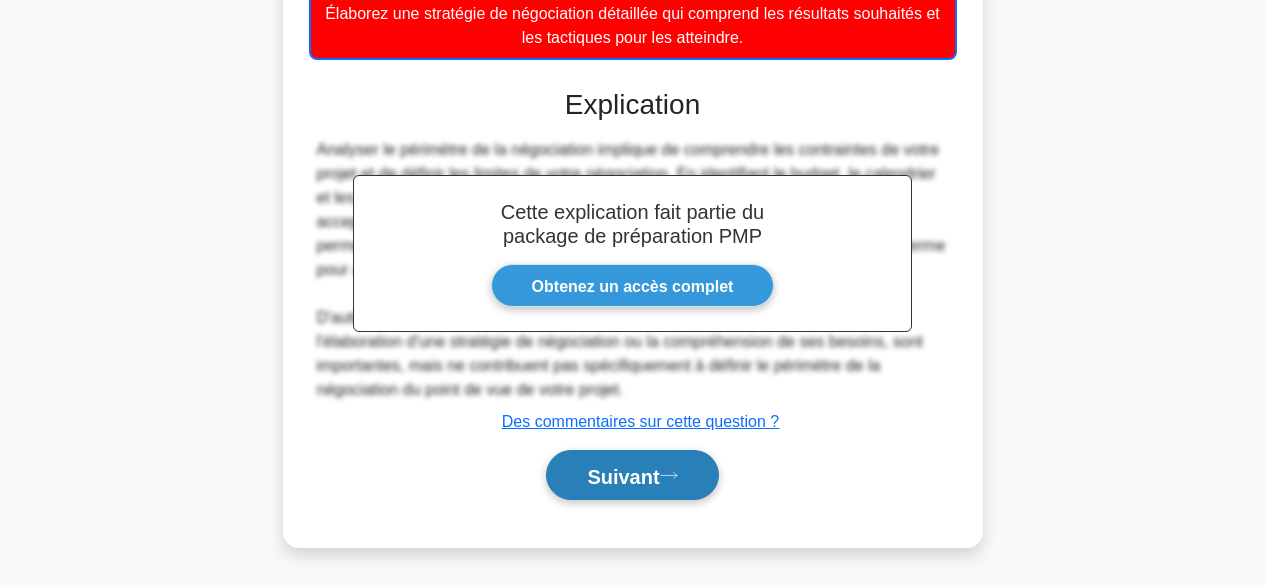 click on "Suivant" at bounding box center [623, 476] 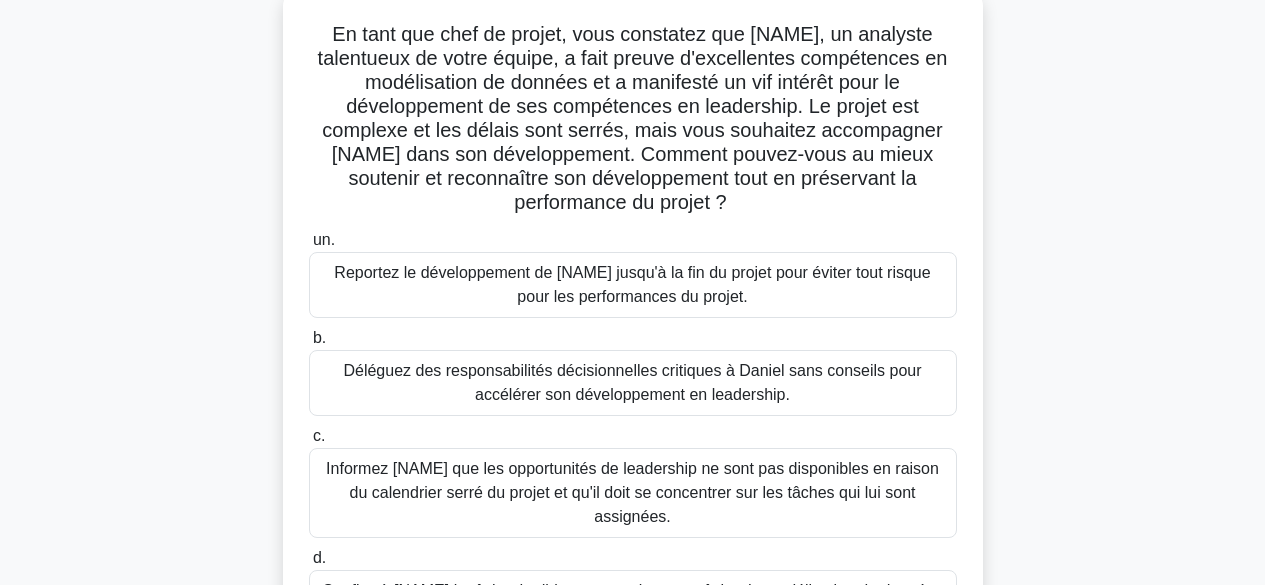 scroll, scrollTop: 79, scrollLeft: 0, axis: vertical 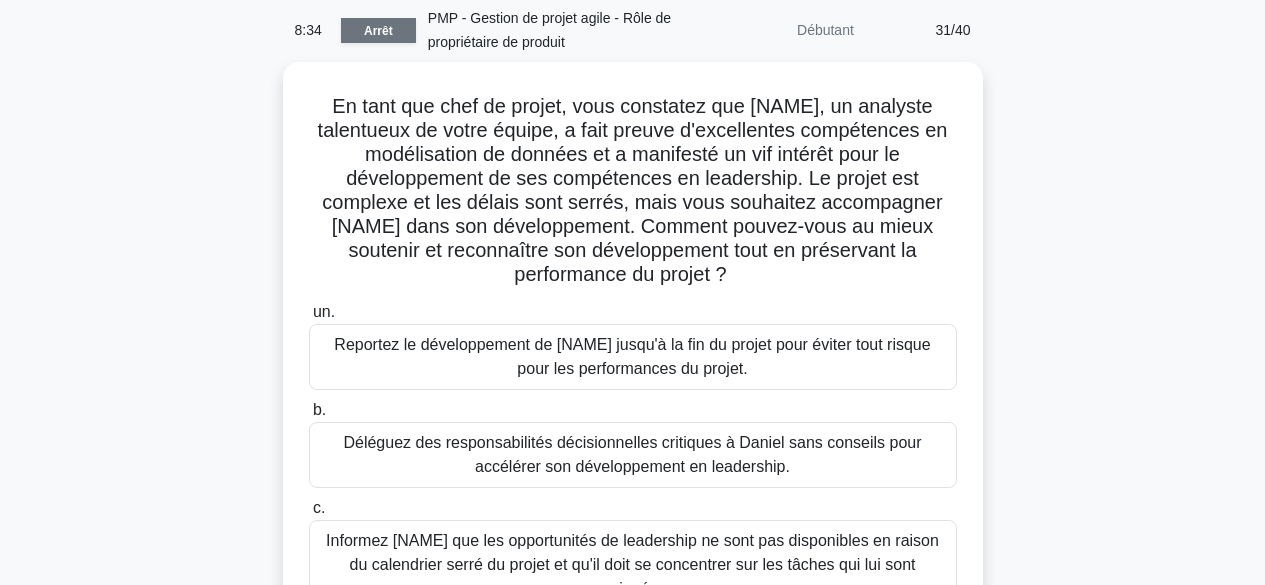 click on "Arrêt" at bounding box center [378, 31] 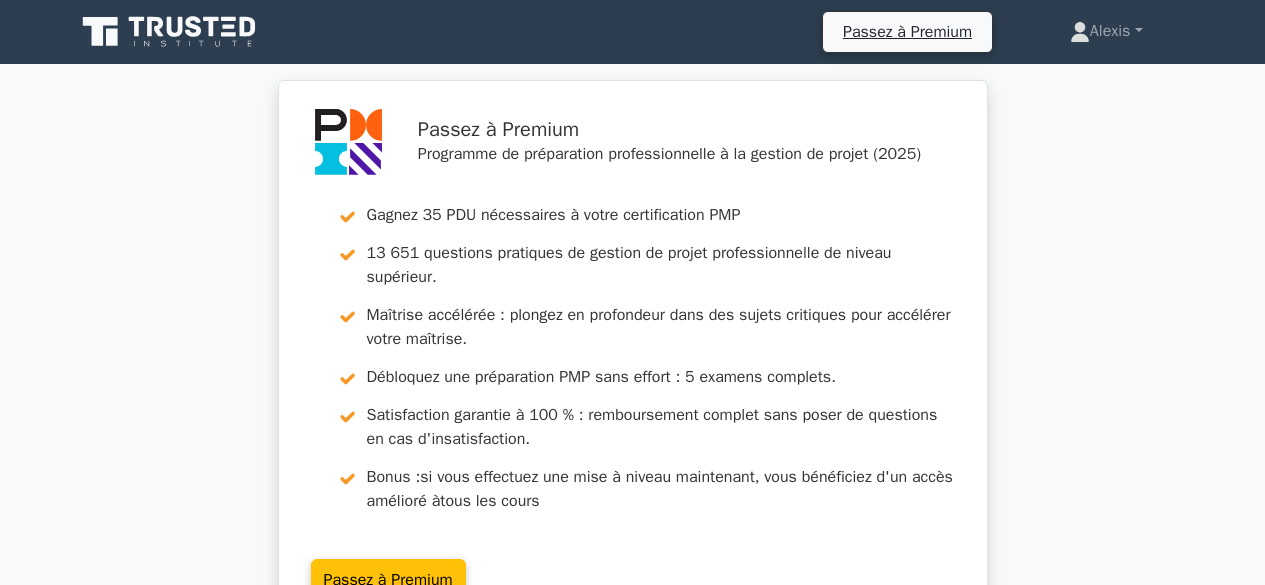 scroll, scrollTop: 0, scrollLeft: 0, axis: both 